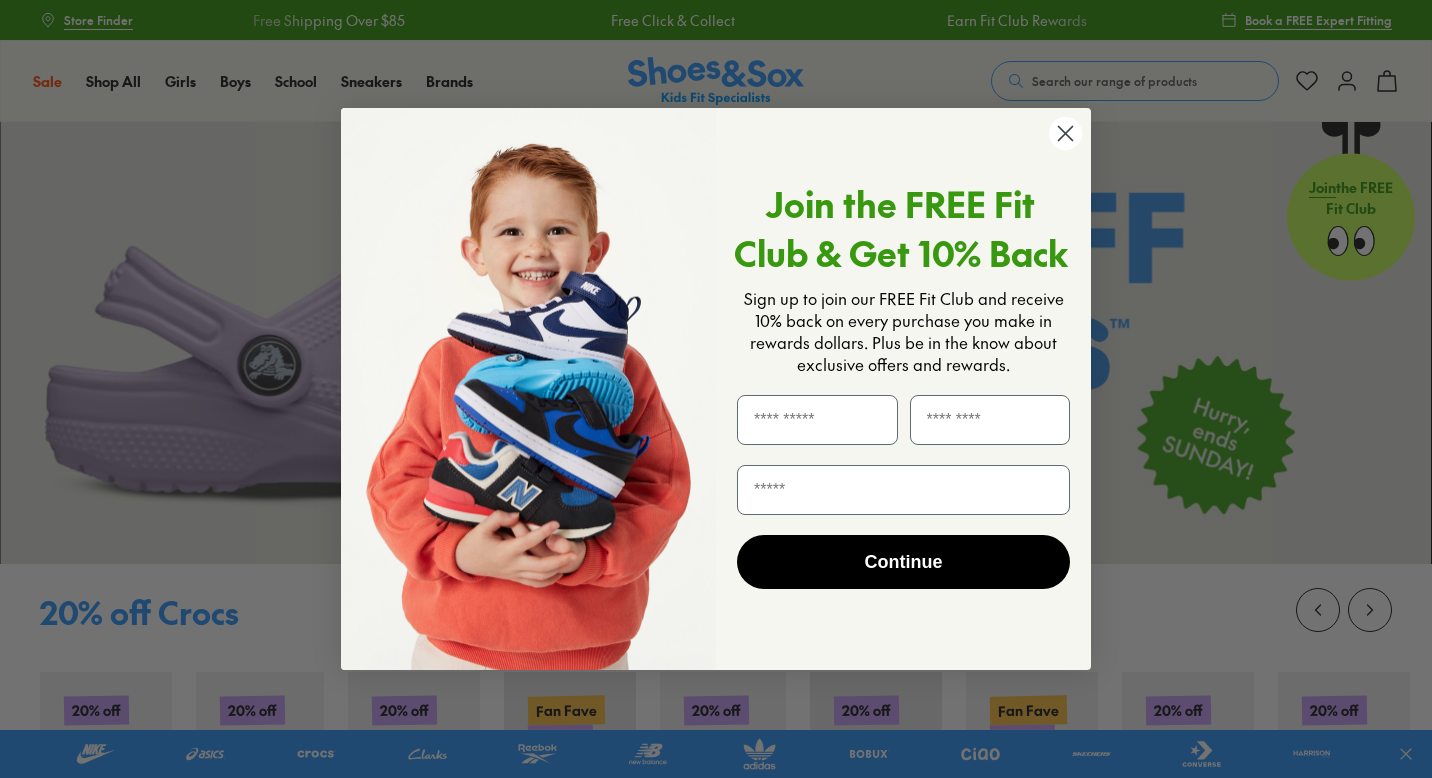 scroll, scrollTop: 0, scrollLeft: 0, axis: both 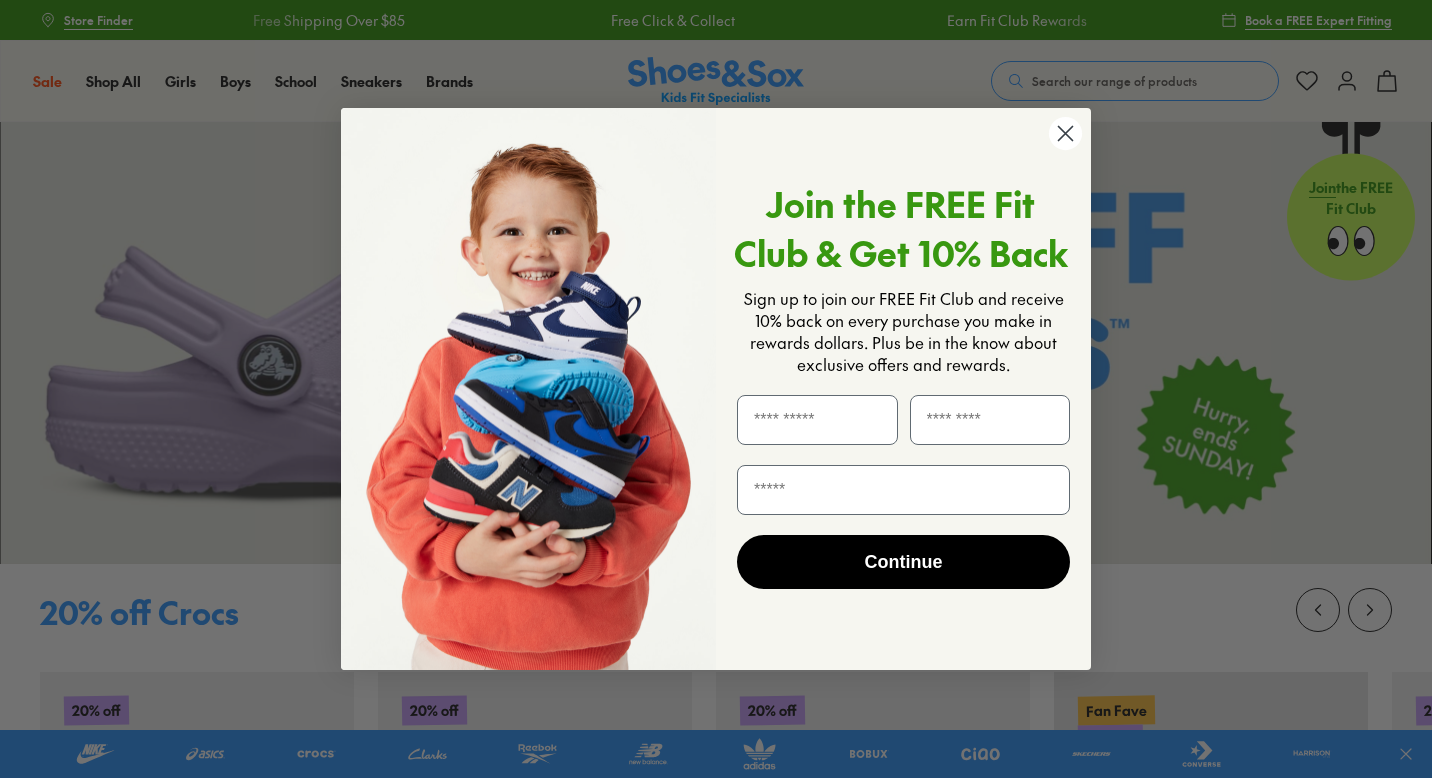 click 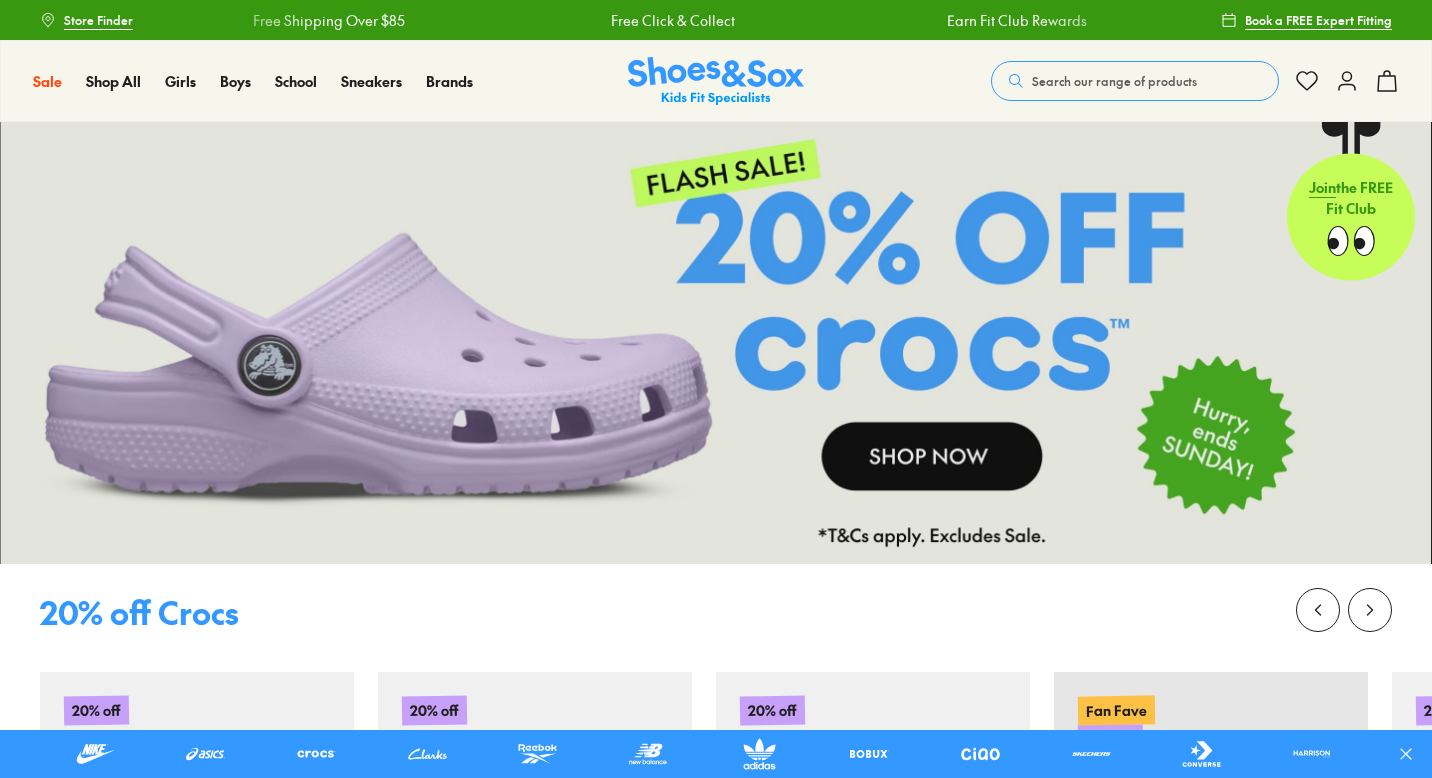 scroll, scrollTop: 0, scrollLeft: 0, axis: both 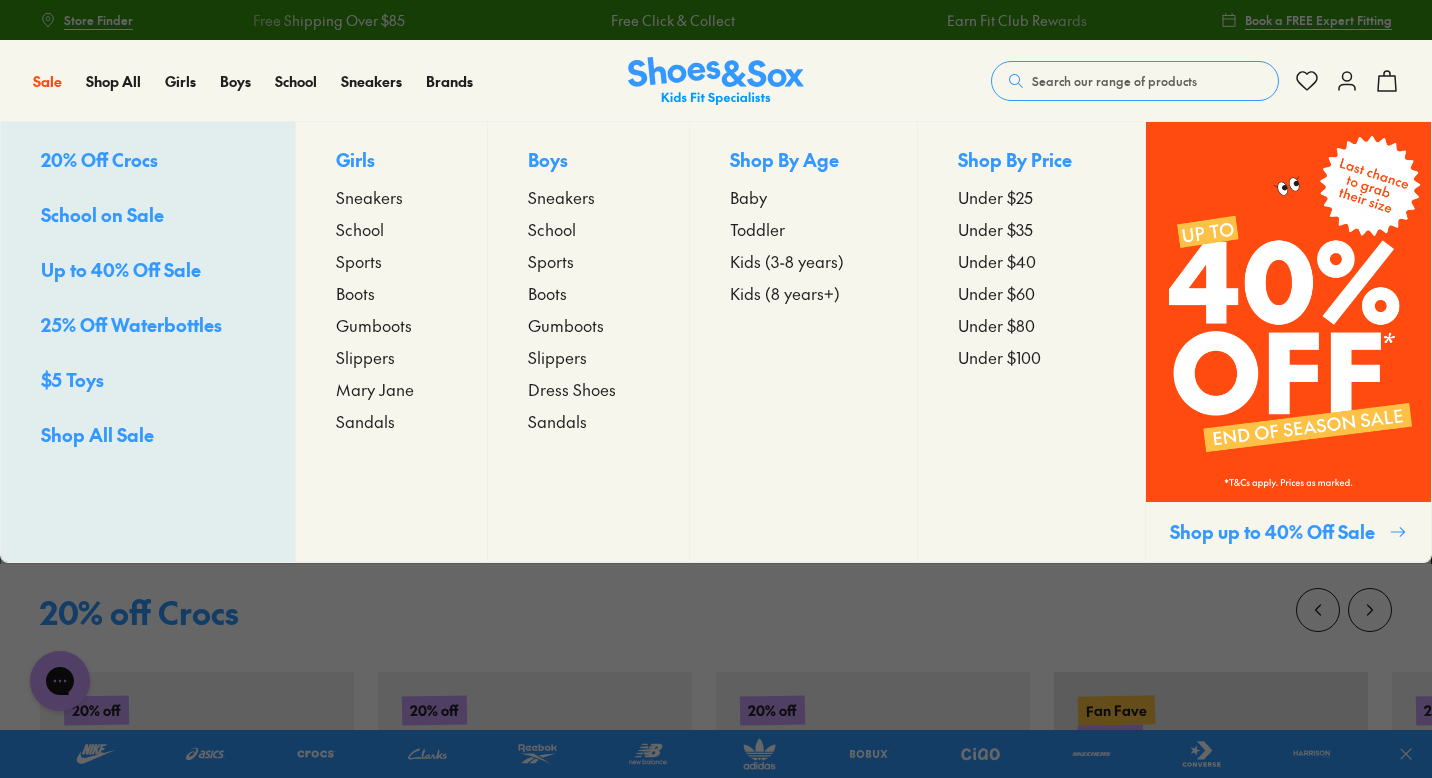 click on "Sandals" at bounding box center (557, 421) 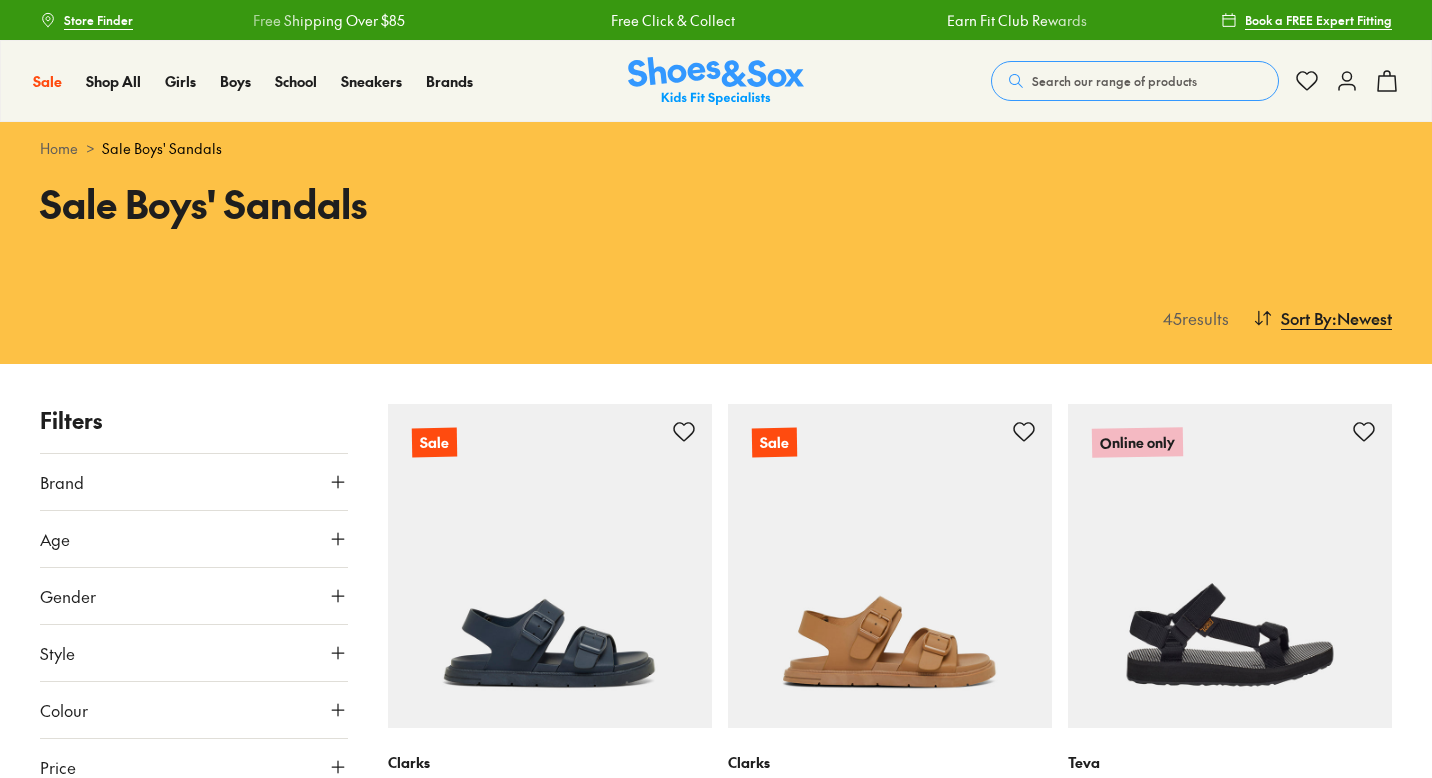 scroll, scrollTop: 0, scrollLeft: 0, axis: both 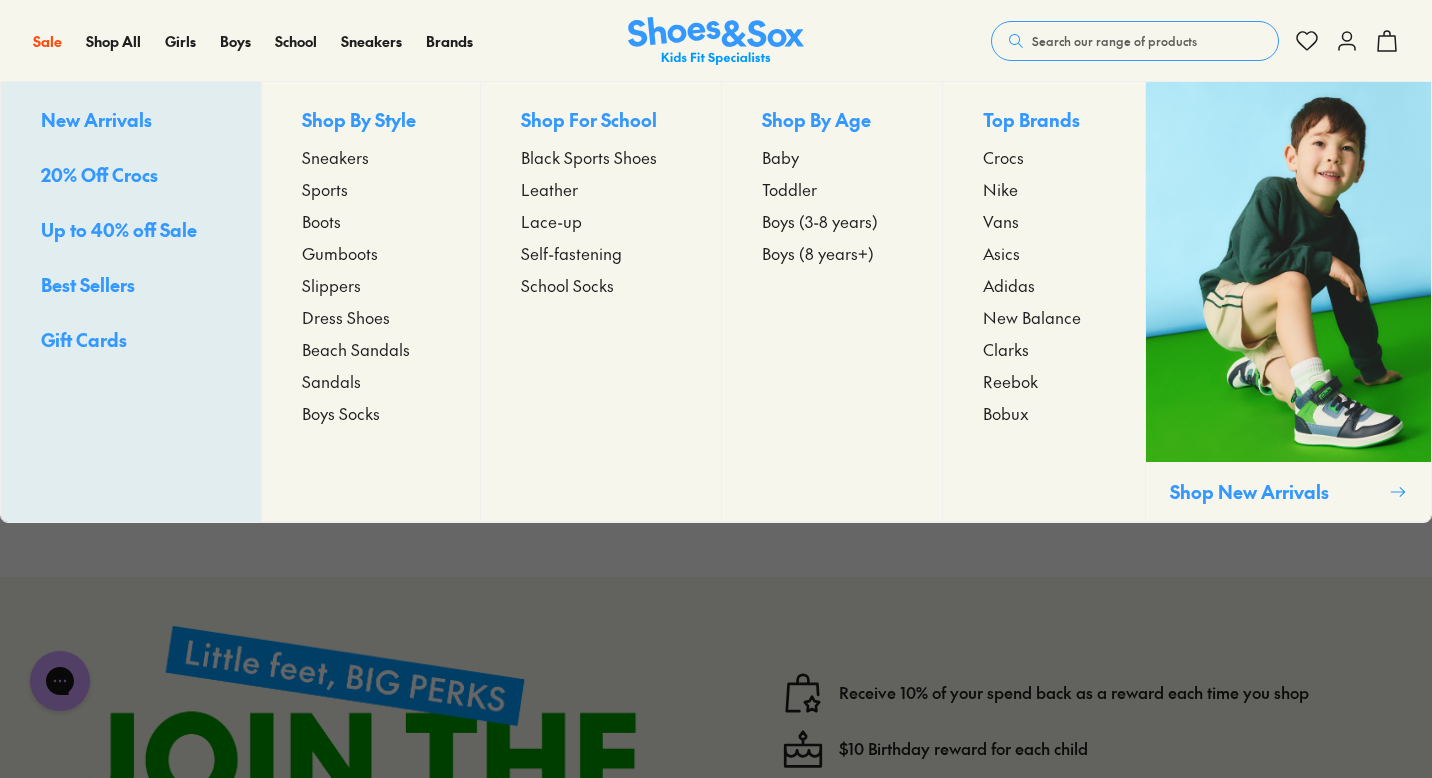 click on "Sandals" at bounding box center [331, 381] 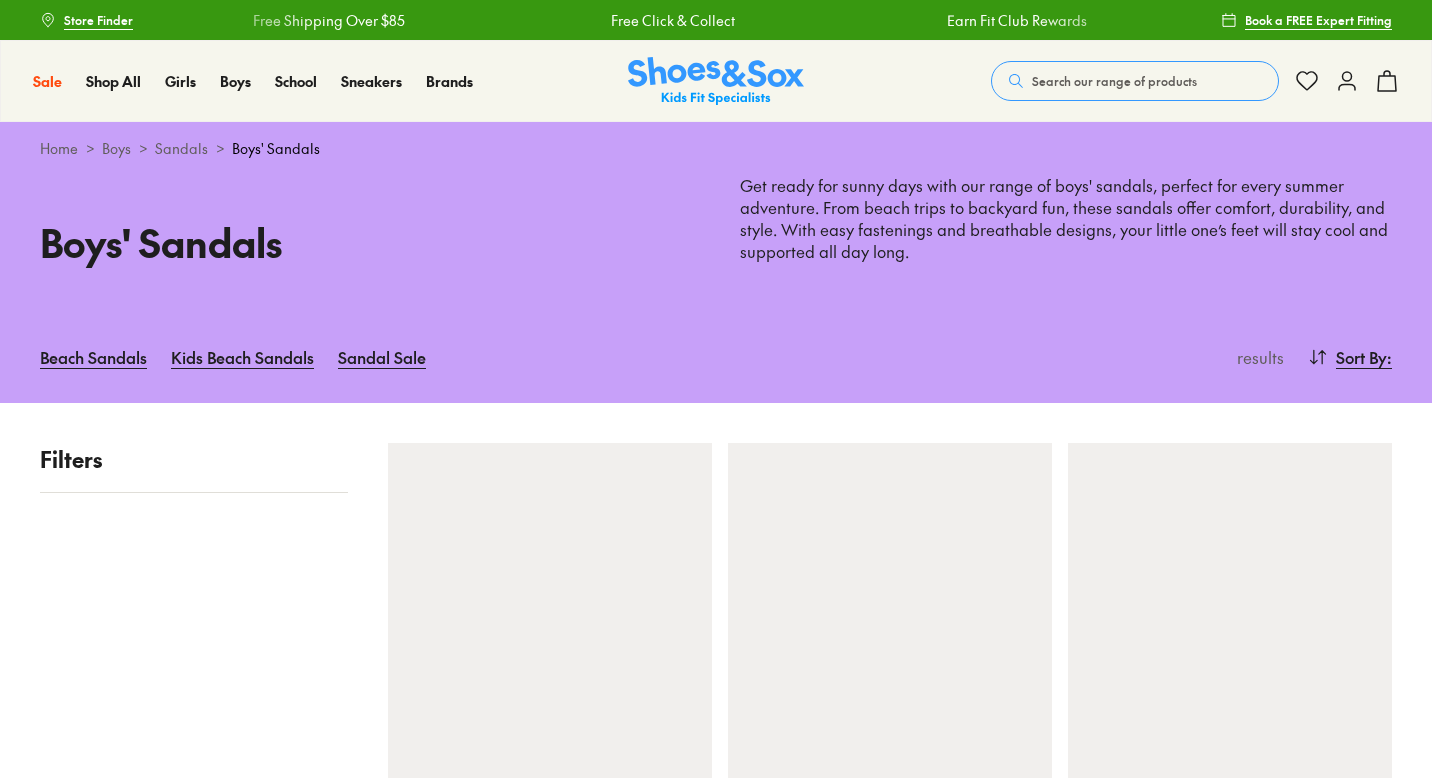 scroll, scrollTop: 0, scrollLeft: 0, axis: both 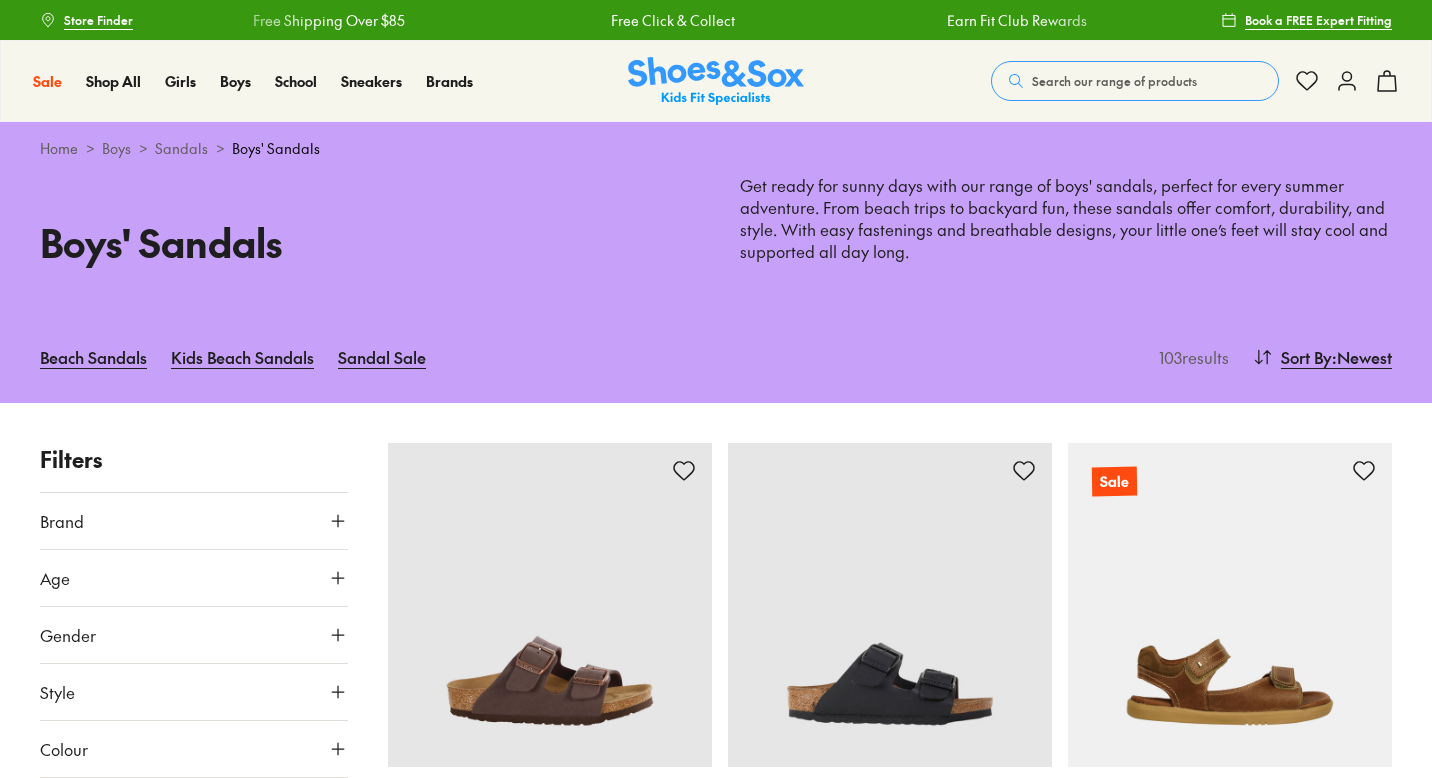 type on "***" 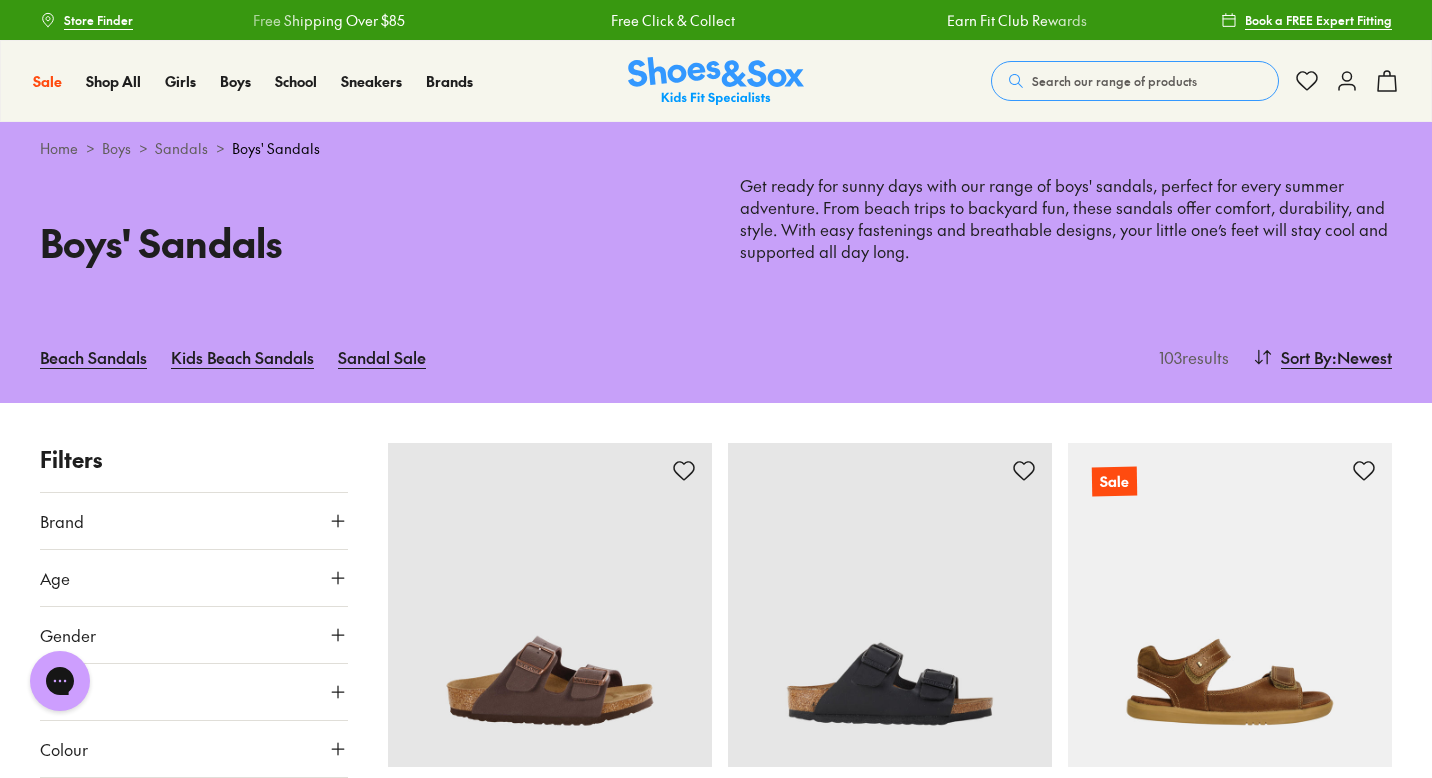 scroll, scrollTop: 0, scrollLeft: 0, axis: both 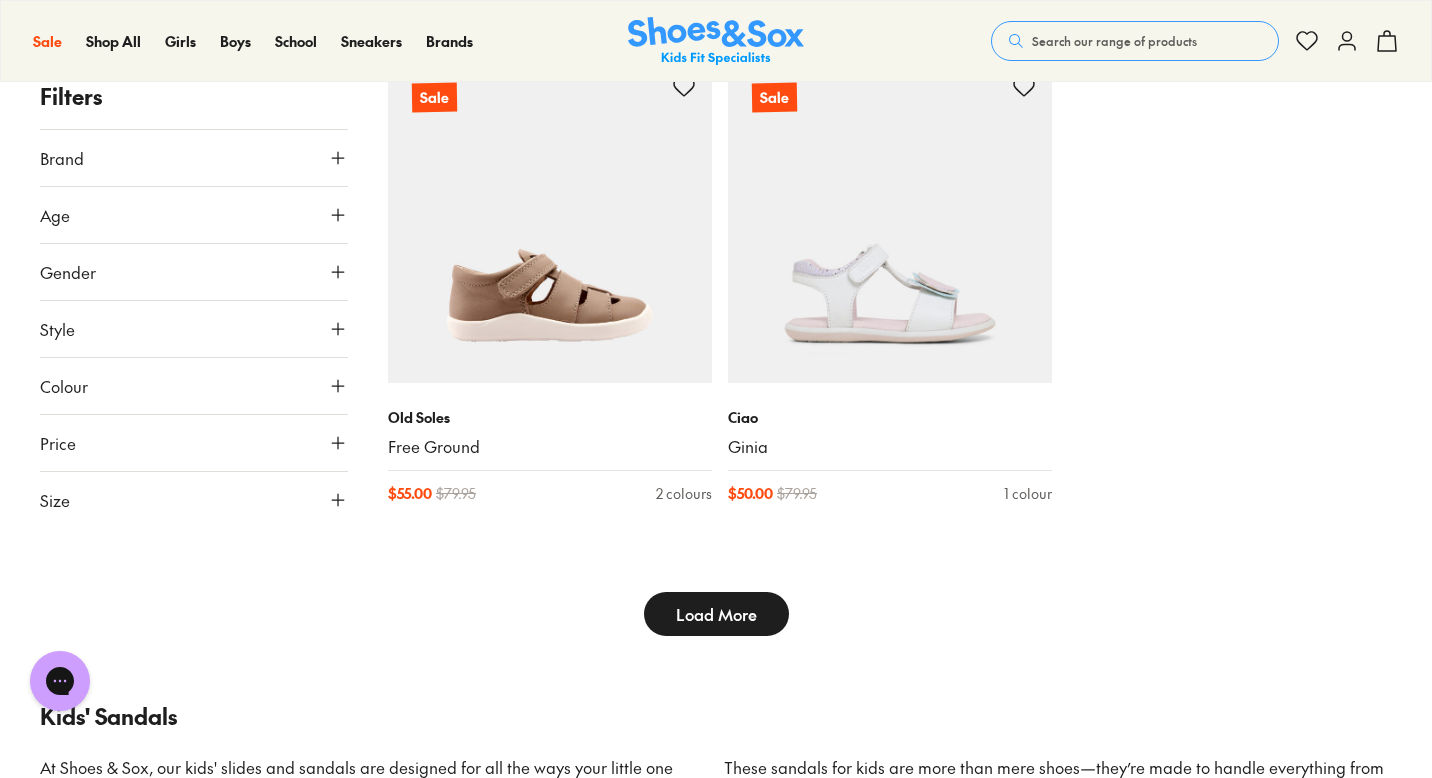 type on "***" 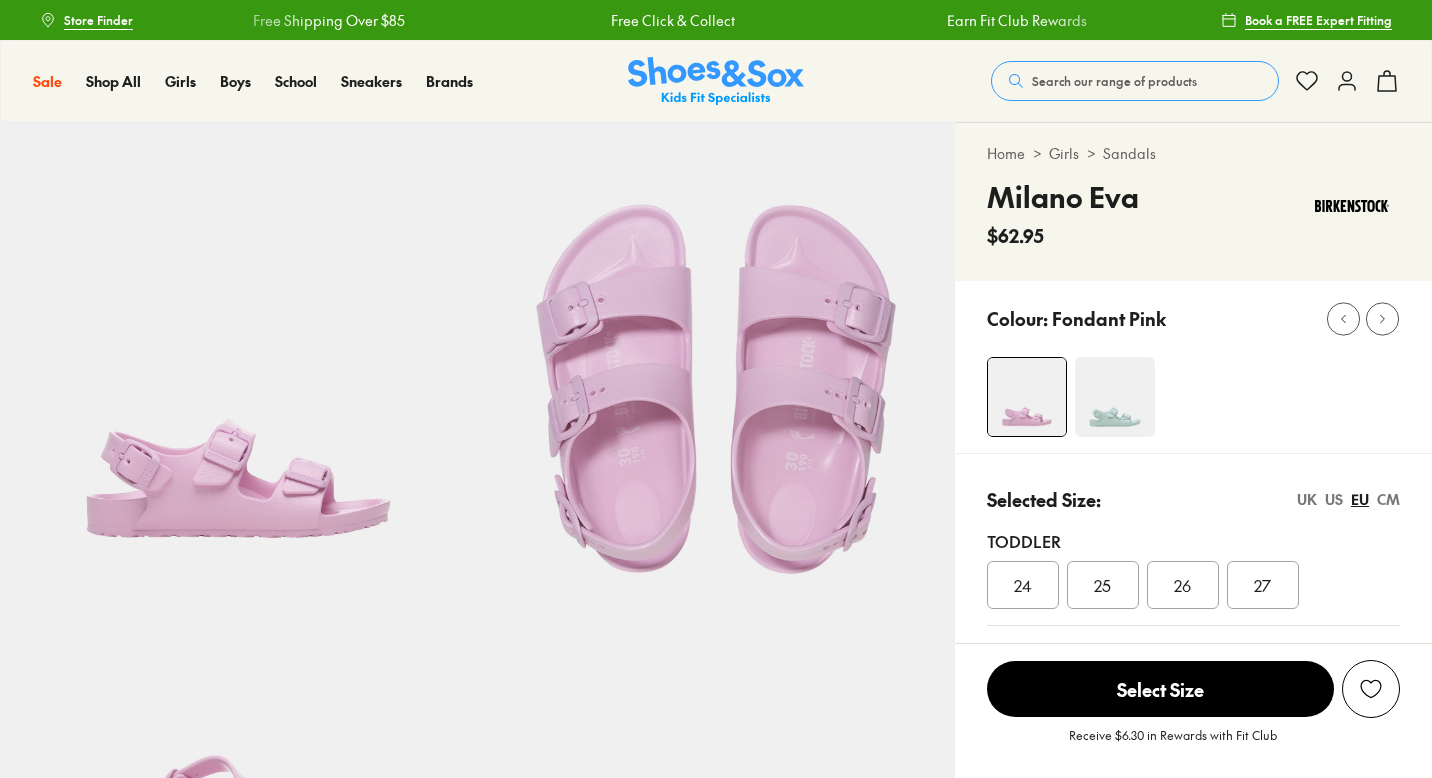 select on "*" 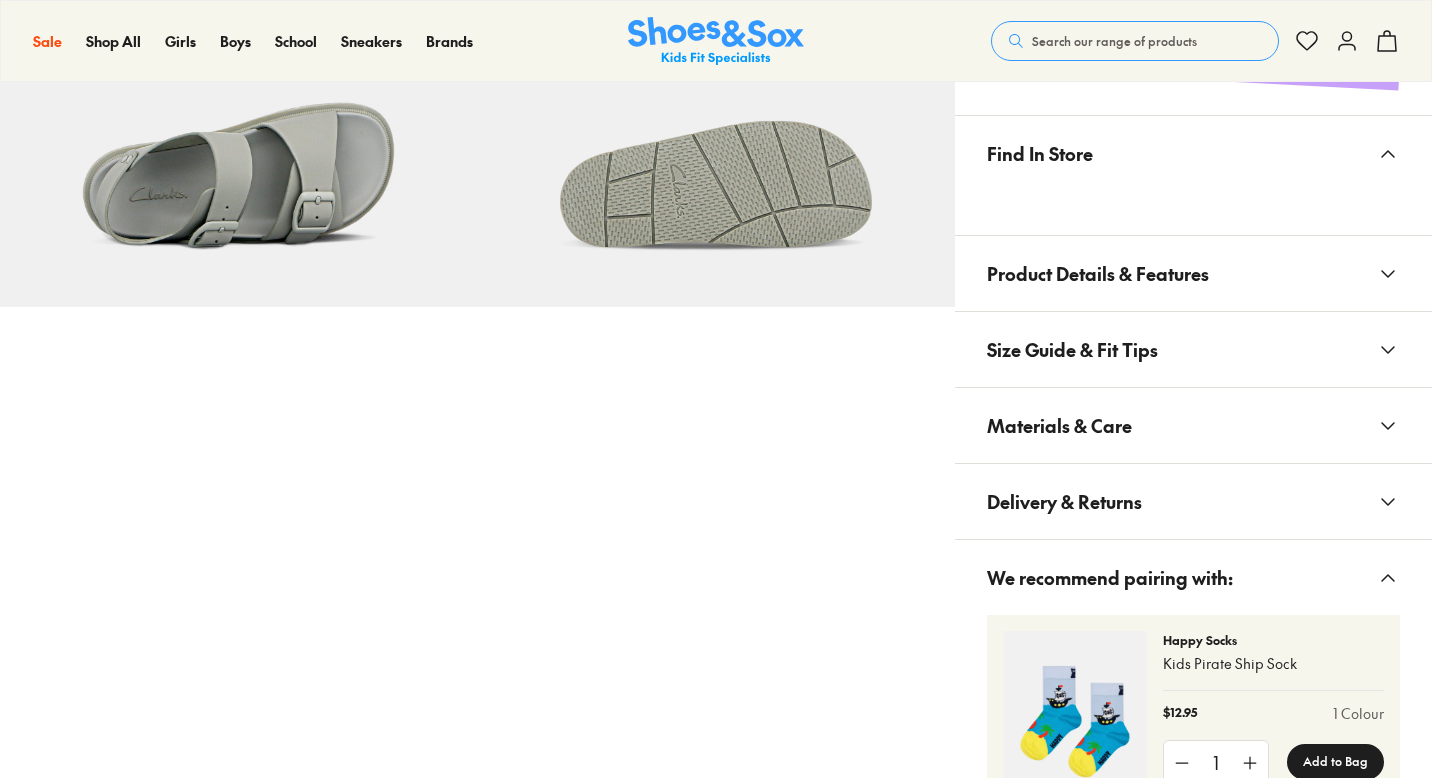 scroll, scrollTop: 1235, scrollLeft: 0, axis: vertical 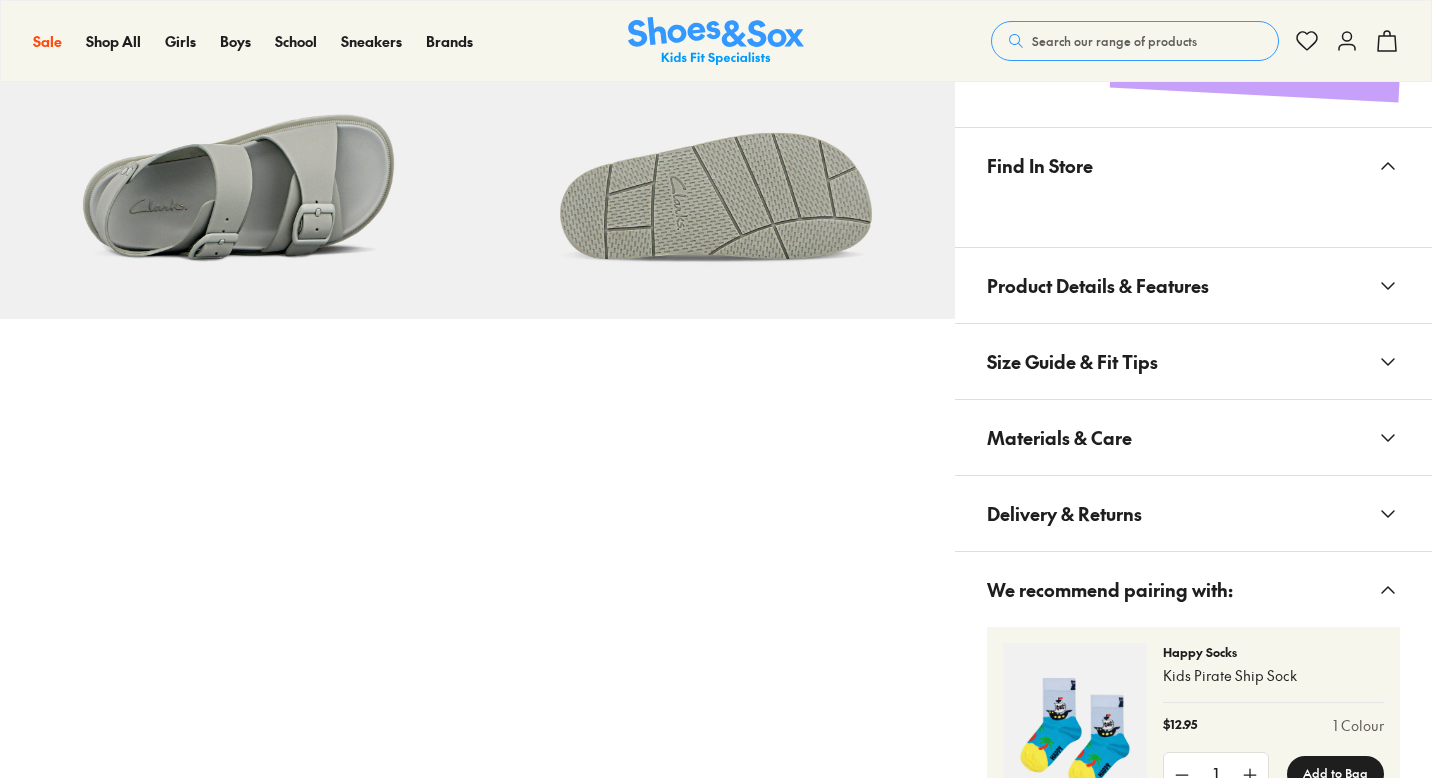 click on "Product Details & Features" at bounding box center [1098, 285] 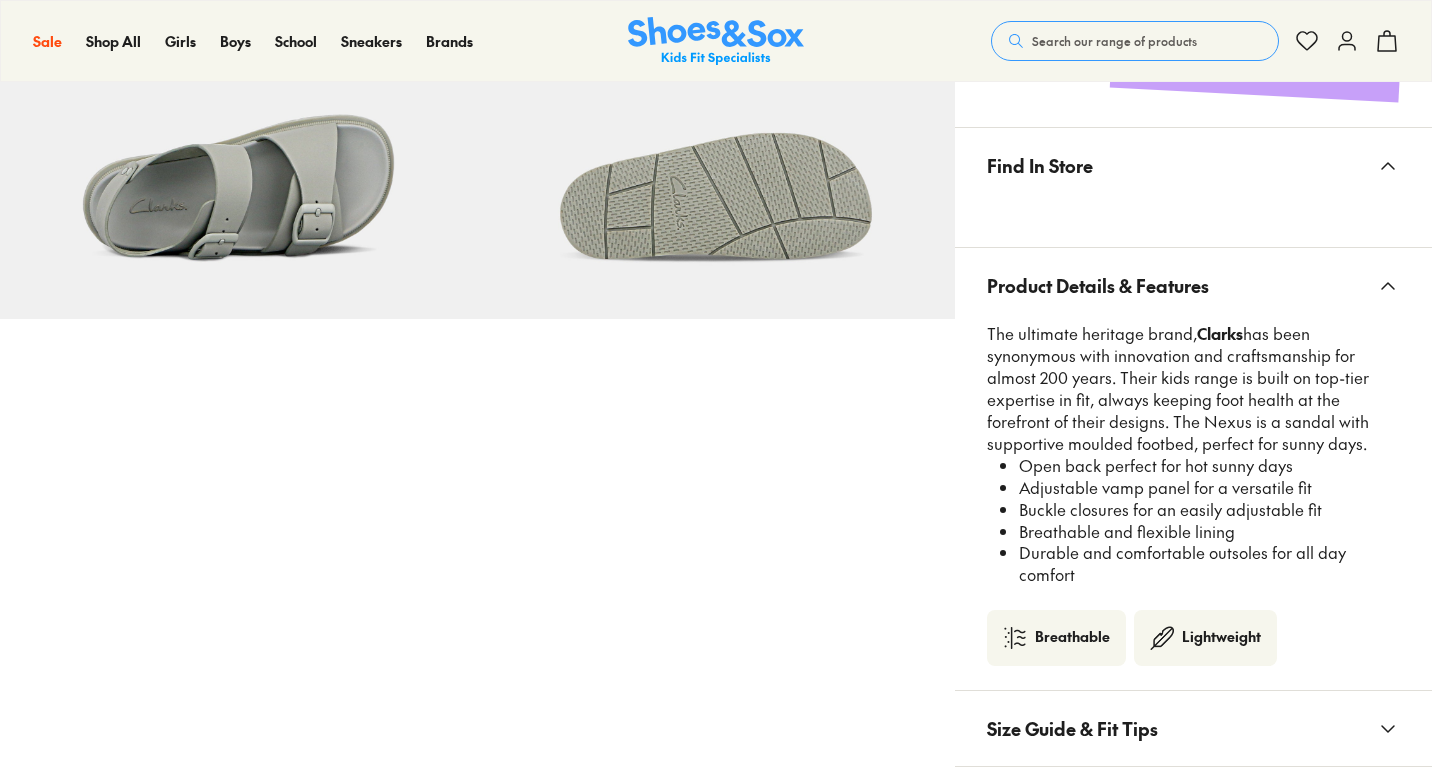 scroll, scrollTop: 0, scrollLeft: 0, axis: both 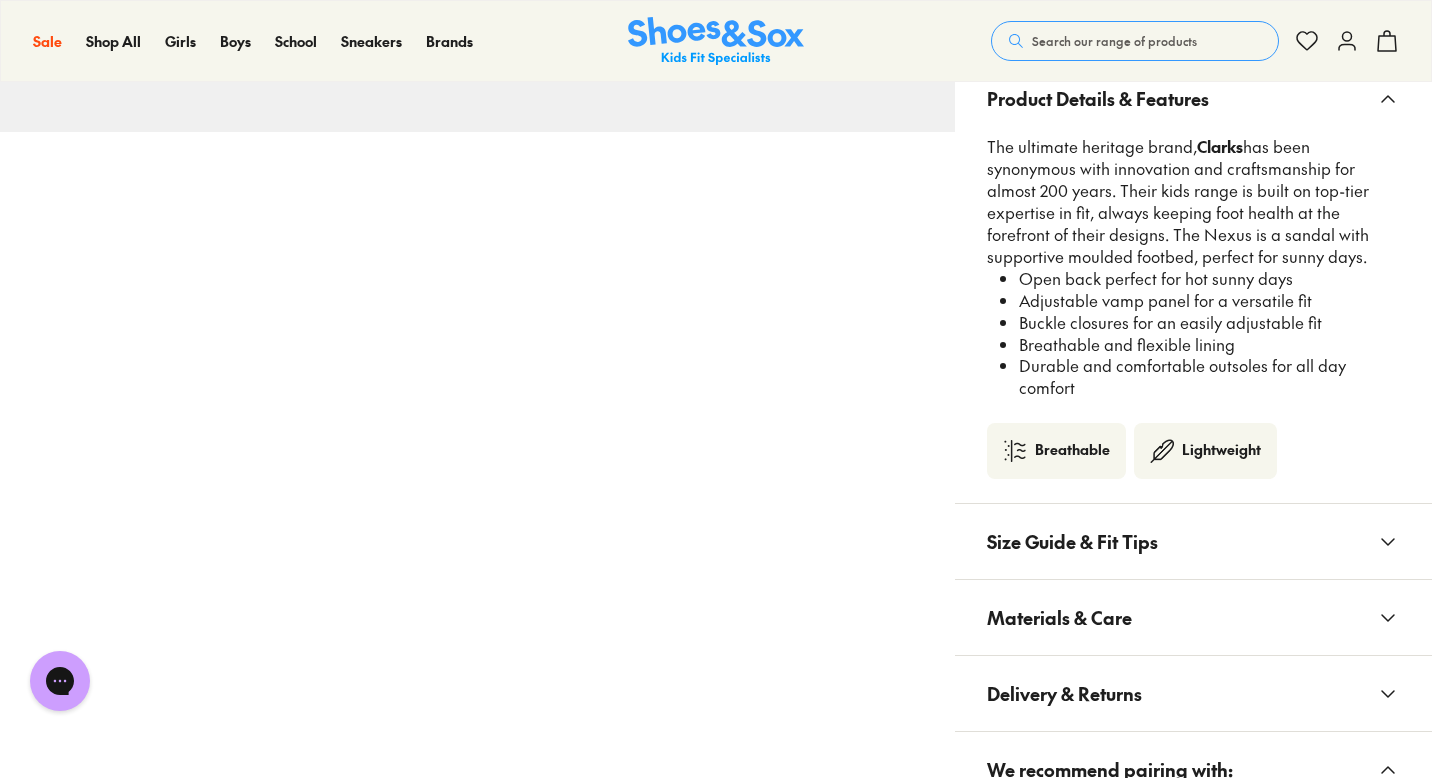 click on "Size Guide & Fit Tips" at bounding box center [1193, 541] 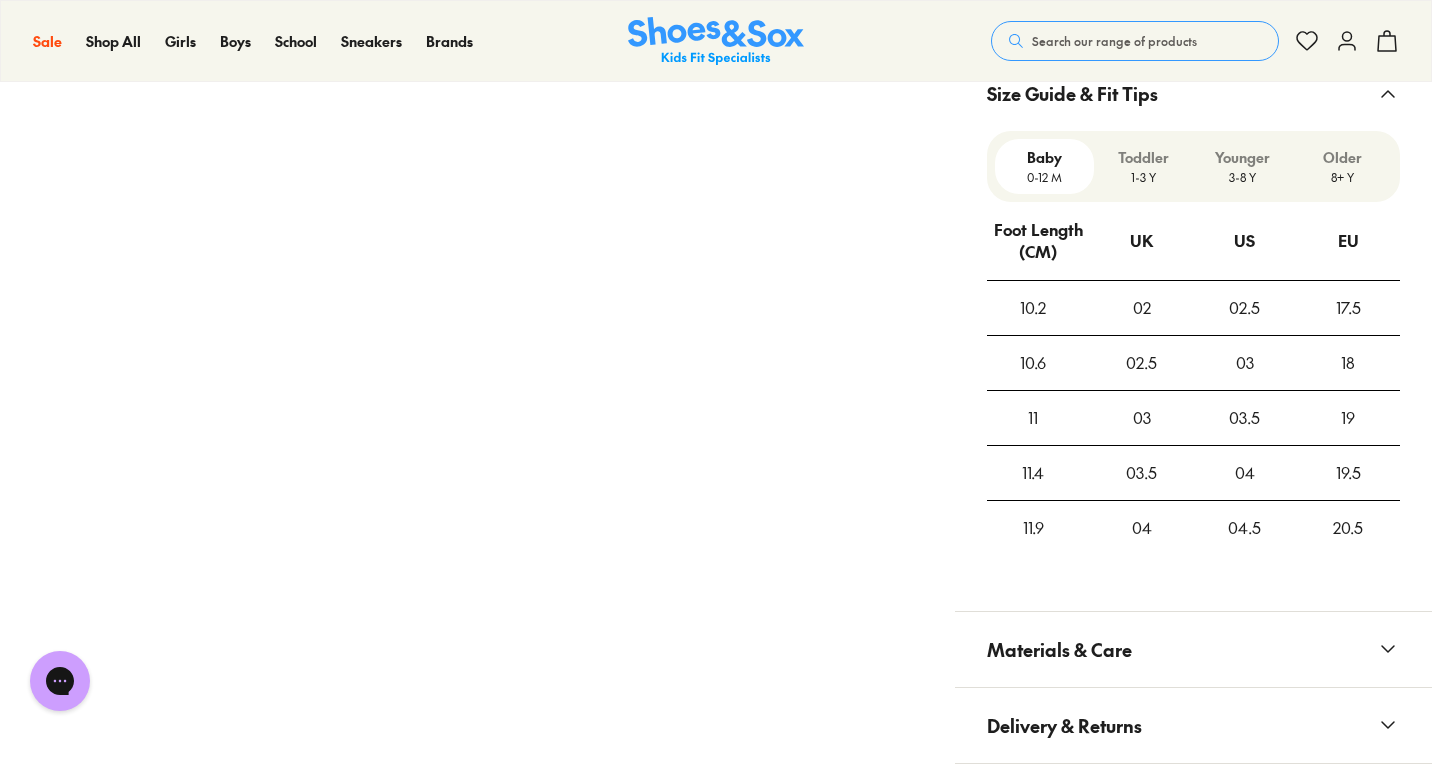 scroll, scrollTop: 1873, scrollLeft: 0, axis: vertical 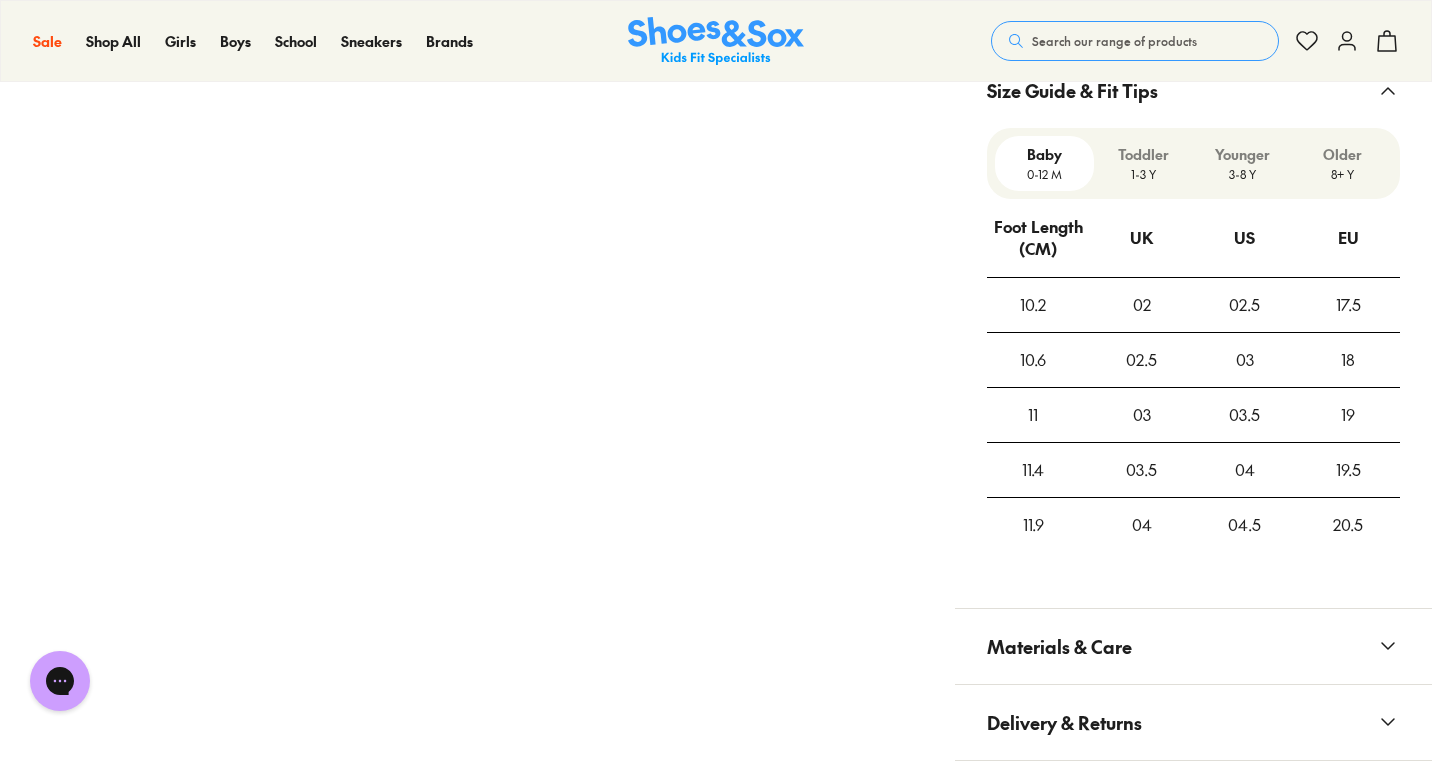 click on "Materials & Care" at bounding box center (1193, 646) 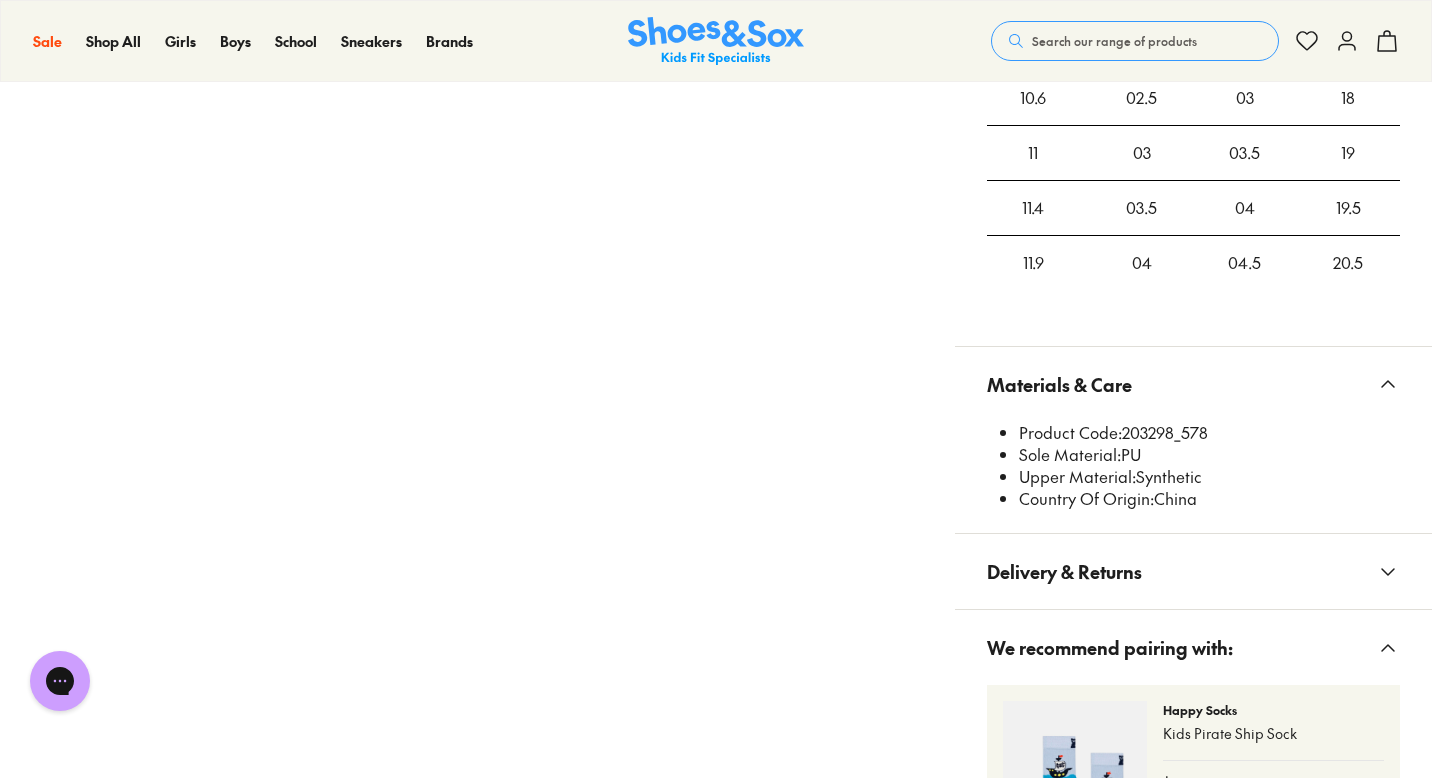 scroll, scrollTop: 2136, scrollLeft: 0, axis: vertical 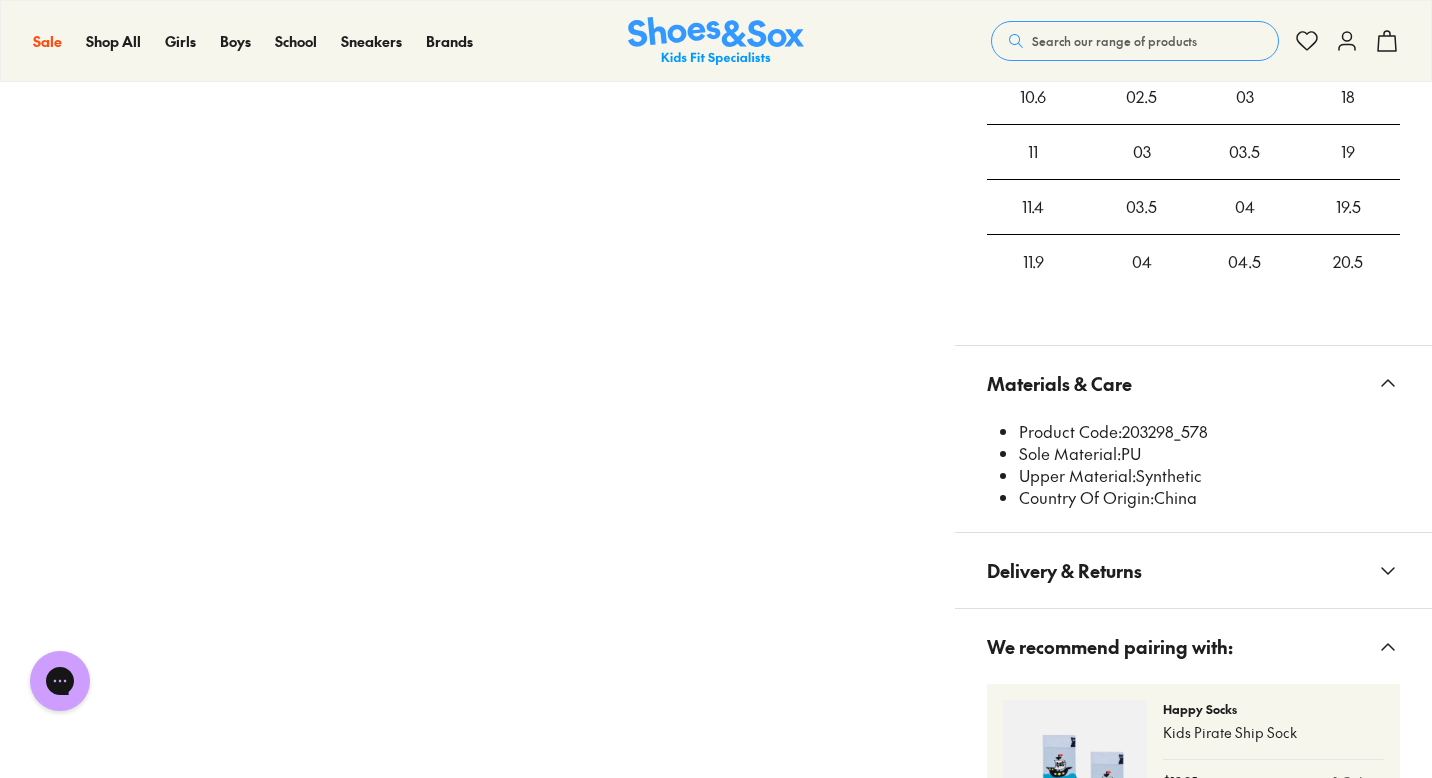 click on "Delivery & Returns" at bounding box center (1193, 570) 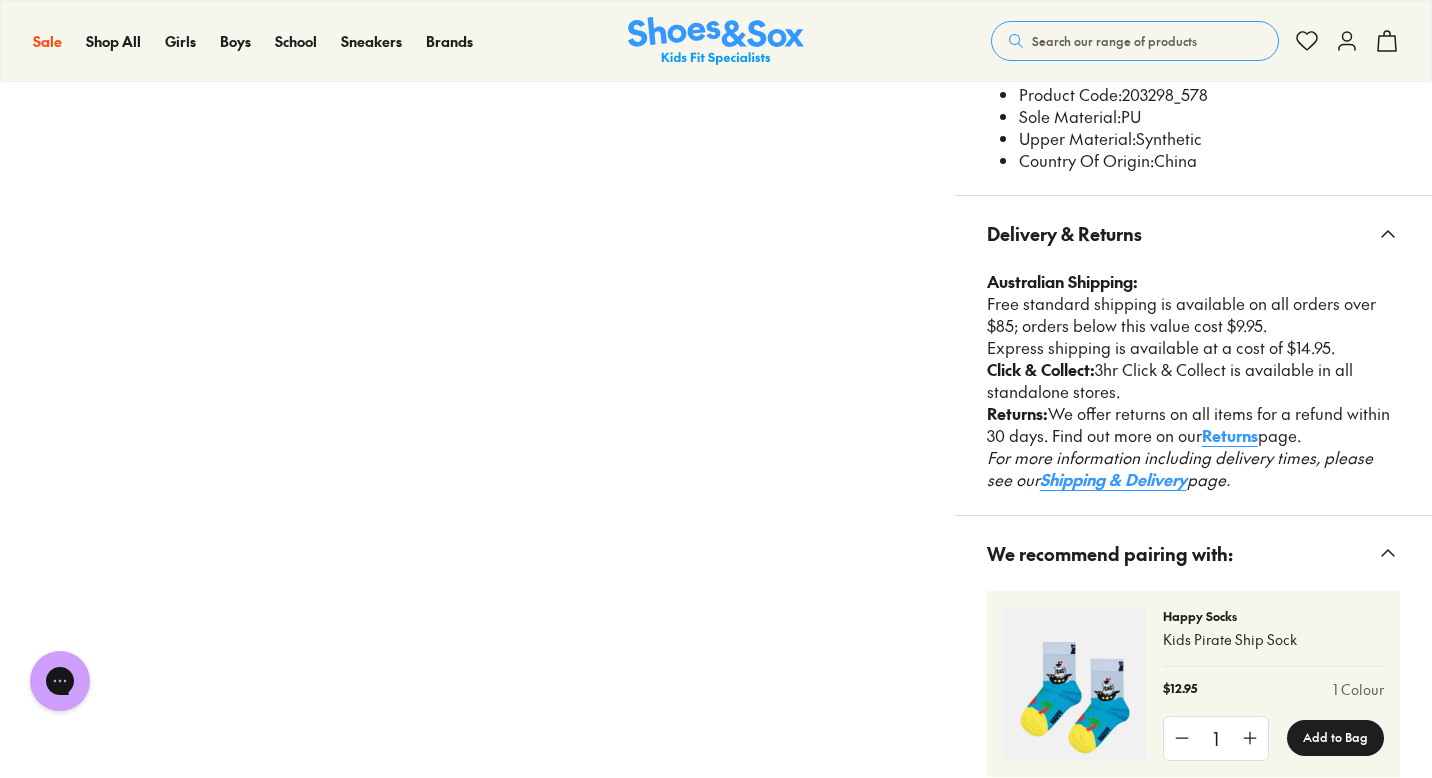 scroll, scrollTop: 2477, scrollLeft: 0, axis: vertical 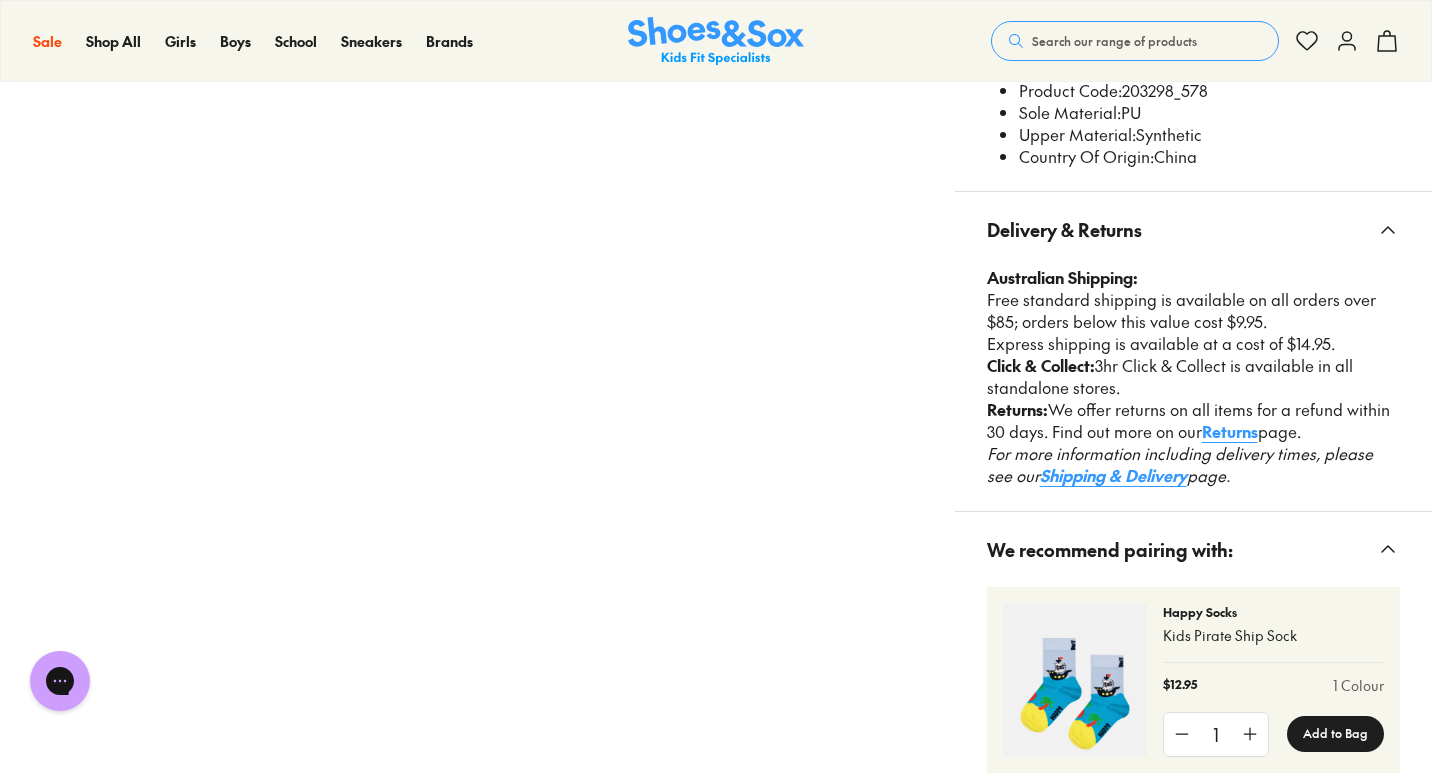 click on "We recommend pairing with:" at bounding box center (1110, 549) 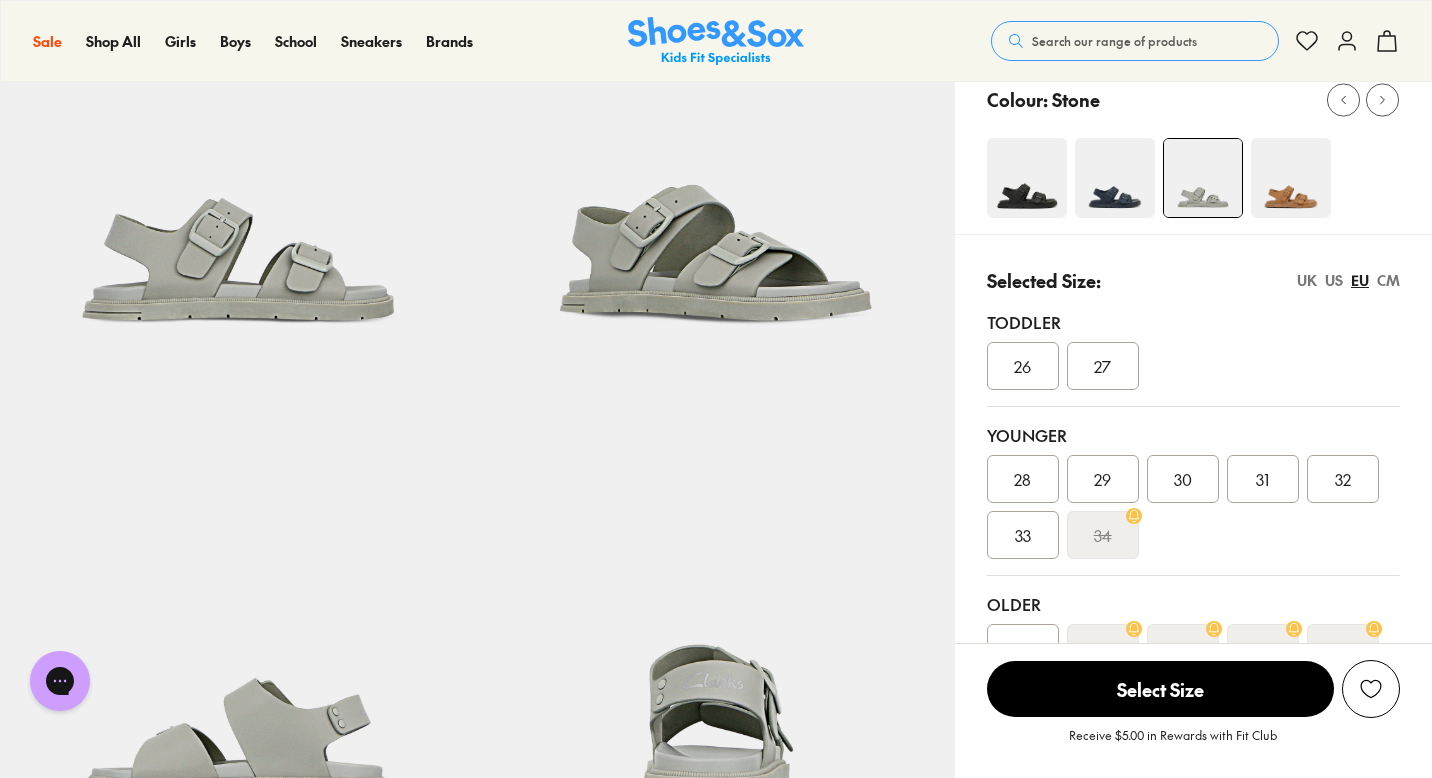 scroll, scrollTop: 240, scrollLeft: 0, axis: vertical 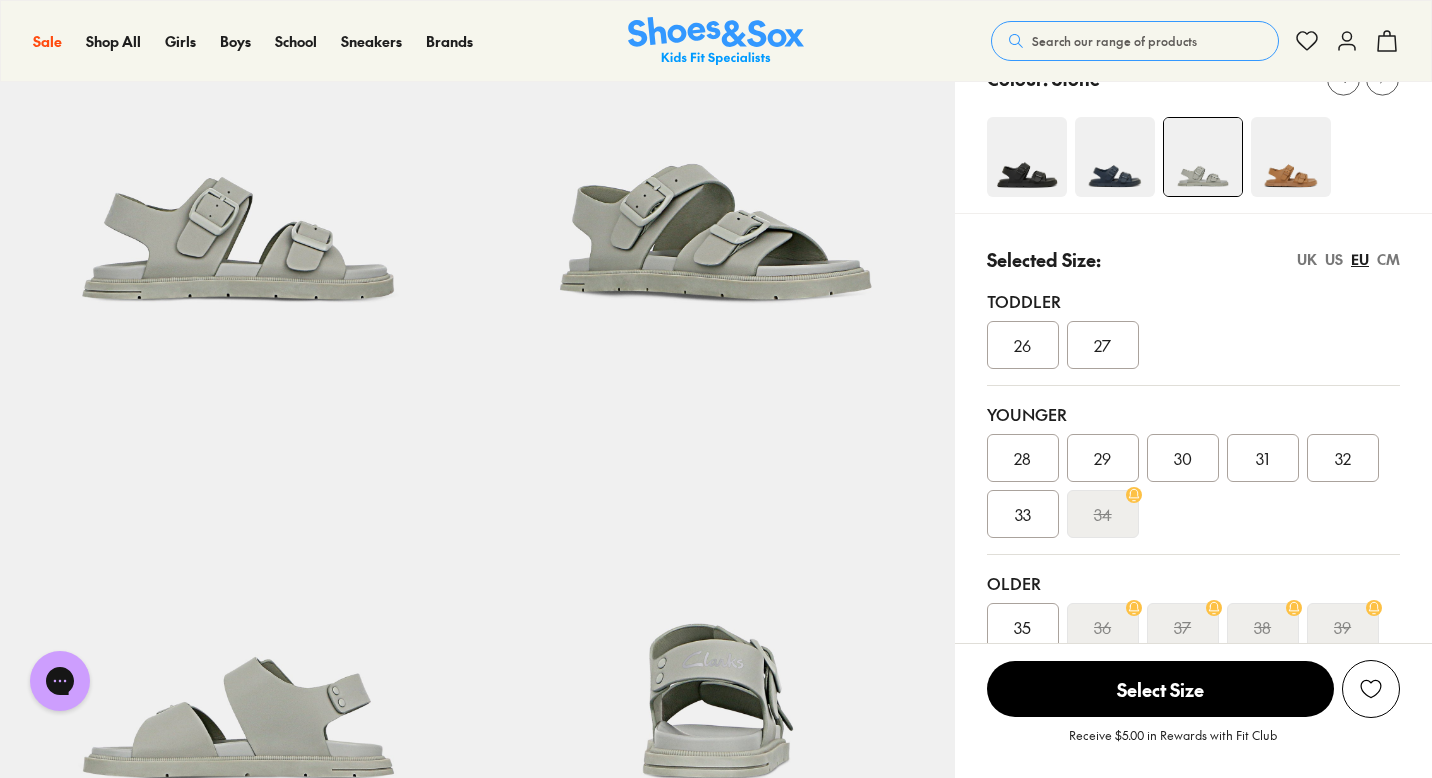 click on "UK" at bounding box center [1307, 259] 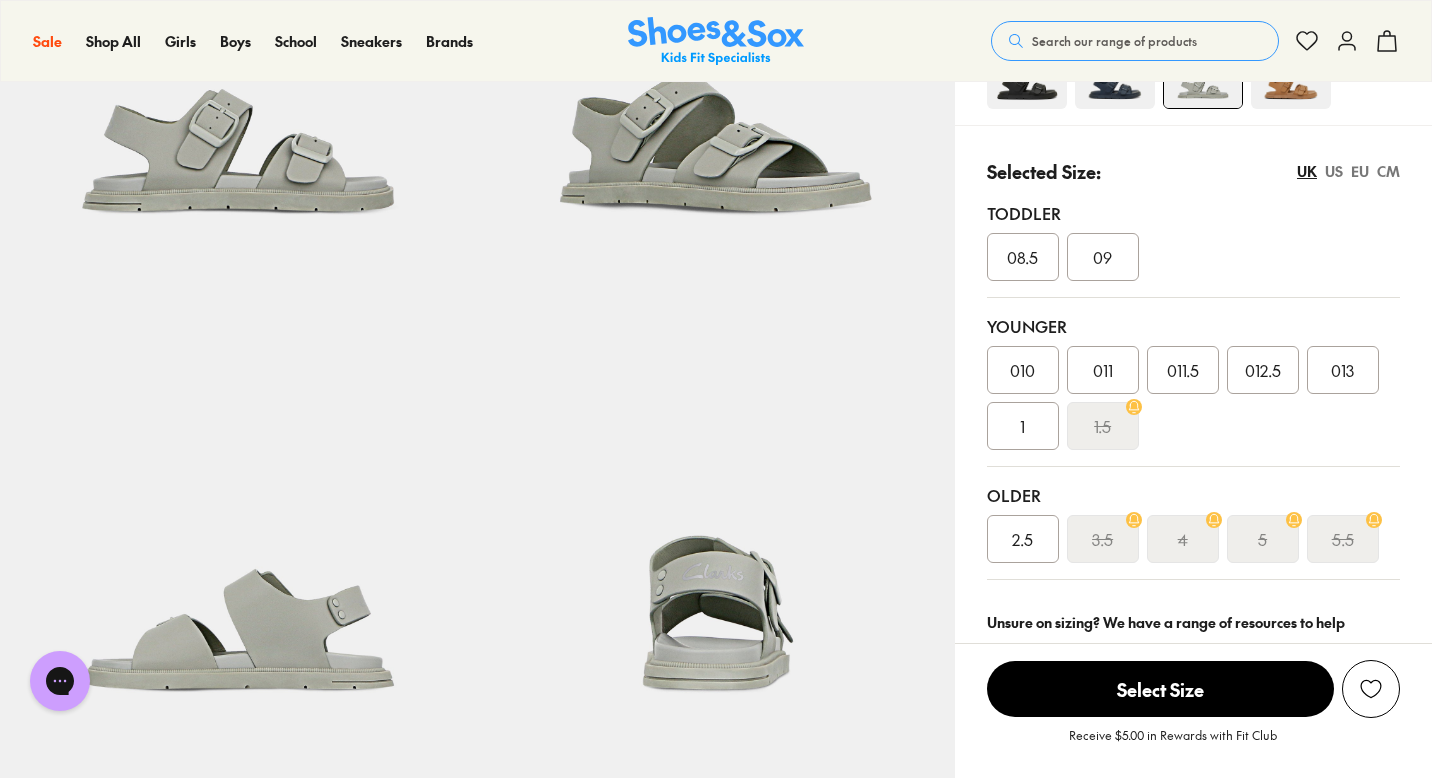 scroll, scrollTop: 320, scrollLeft: 0, axis: vertical 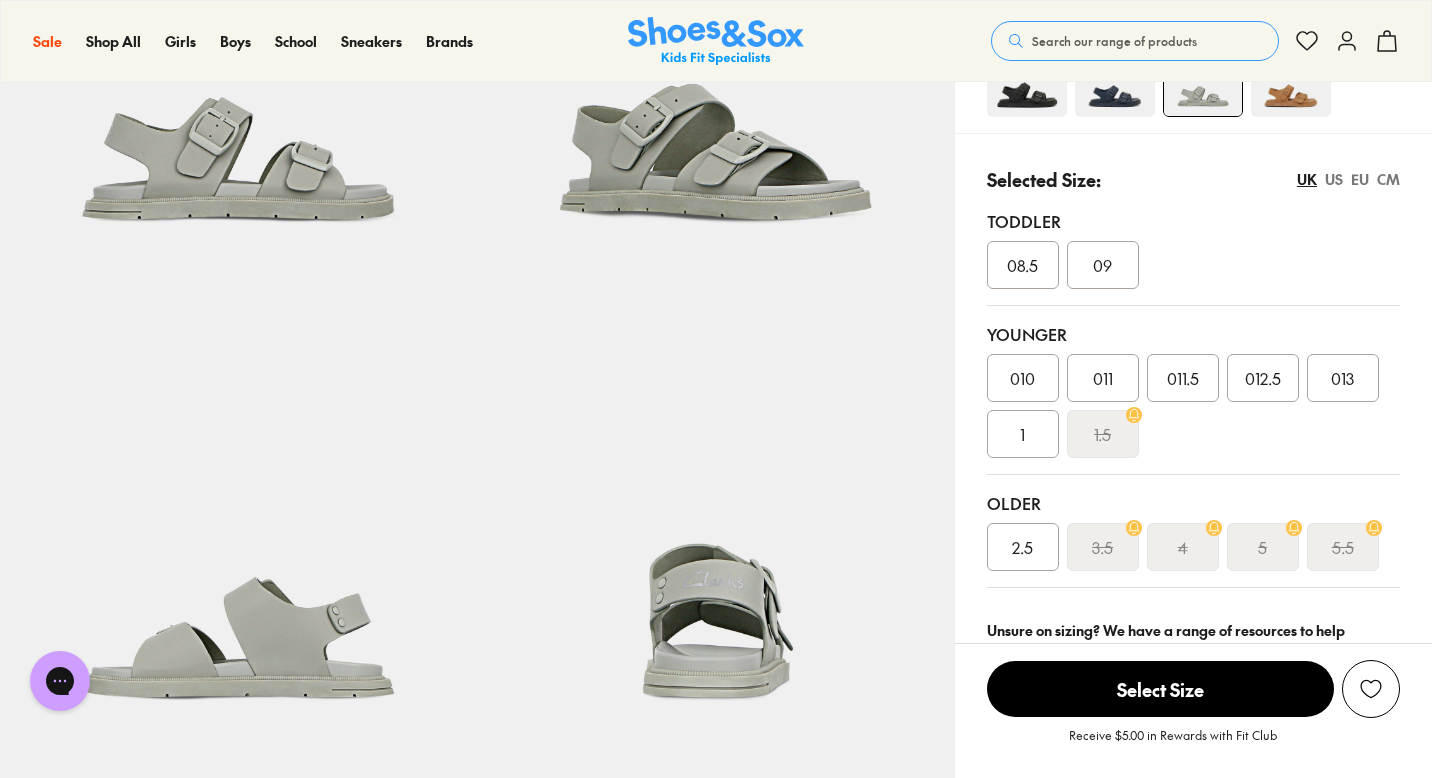 click on "EU" at bounding box center [1360, 179] 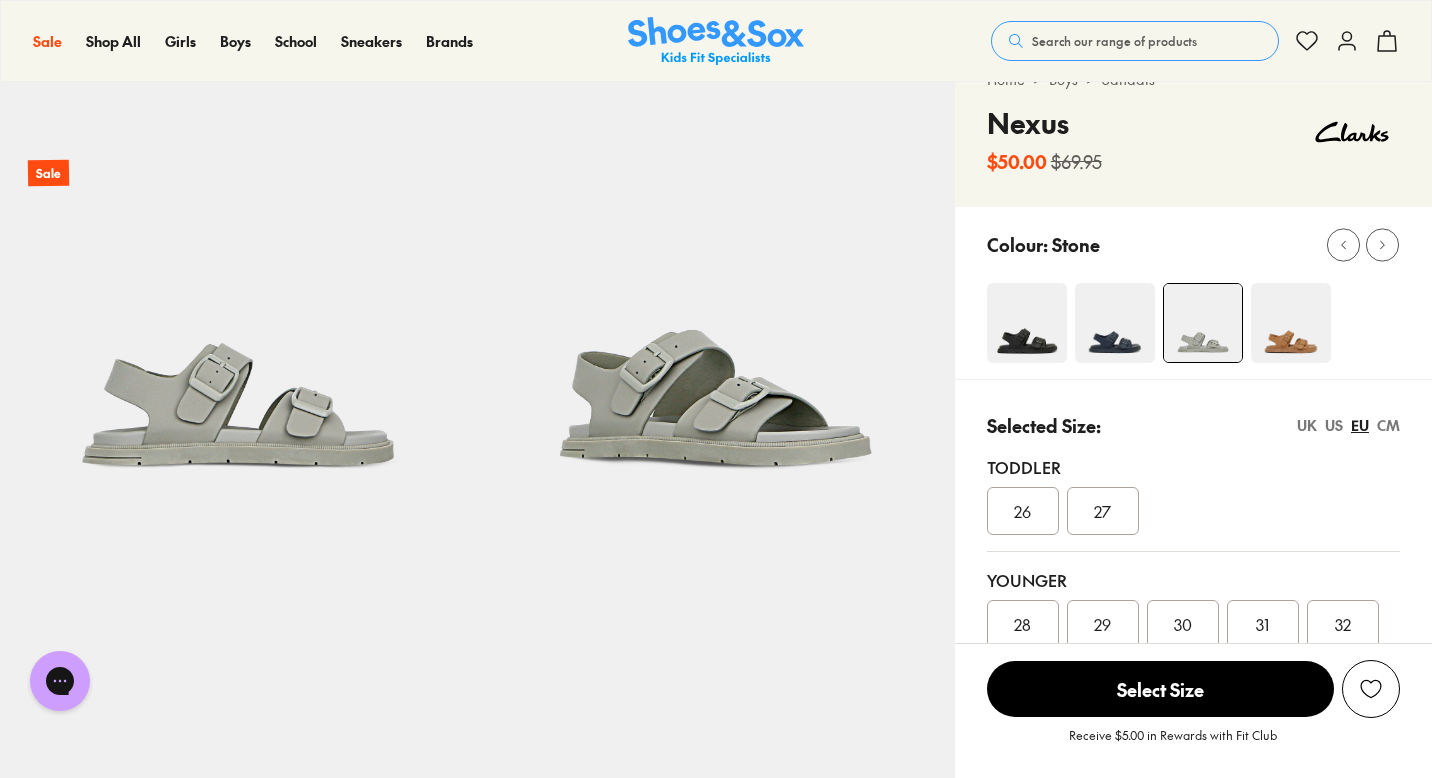 scroll, scrollTop: 0, scrollLeft: 0, axis: both 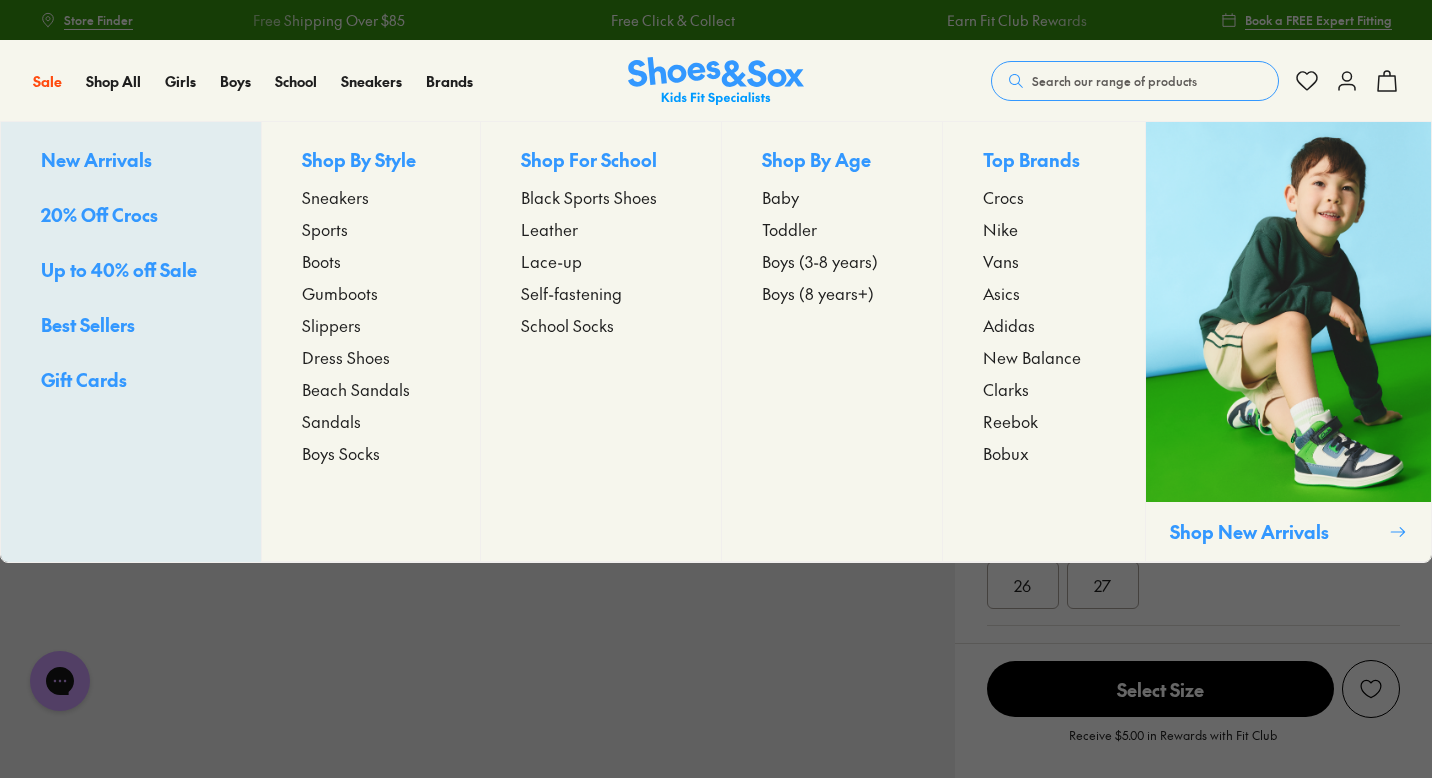 click on "Beach Sandals" at bounding box center [356, 389] 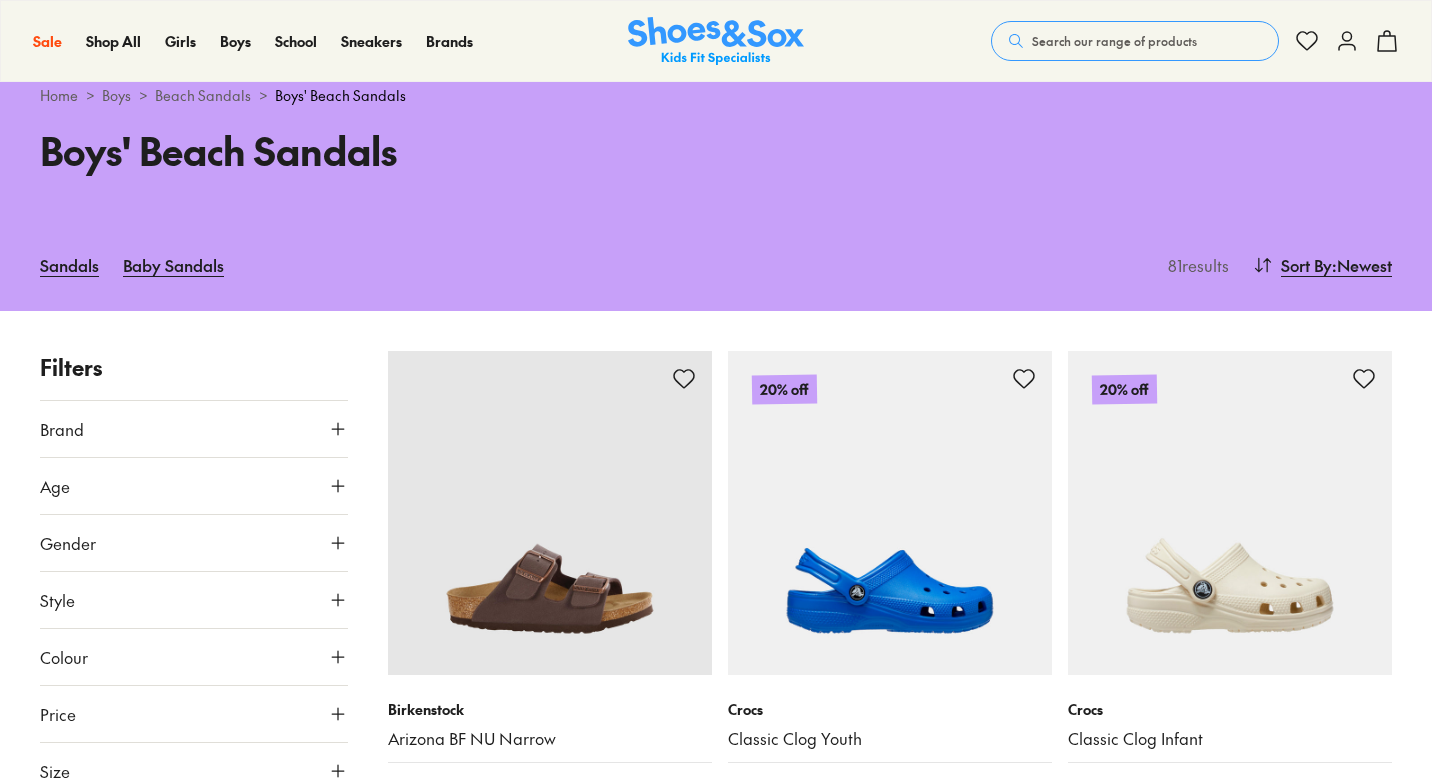 scroll, scrollTop: 194, scrollLeft: 0, axis: vertical 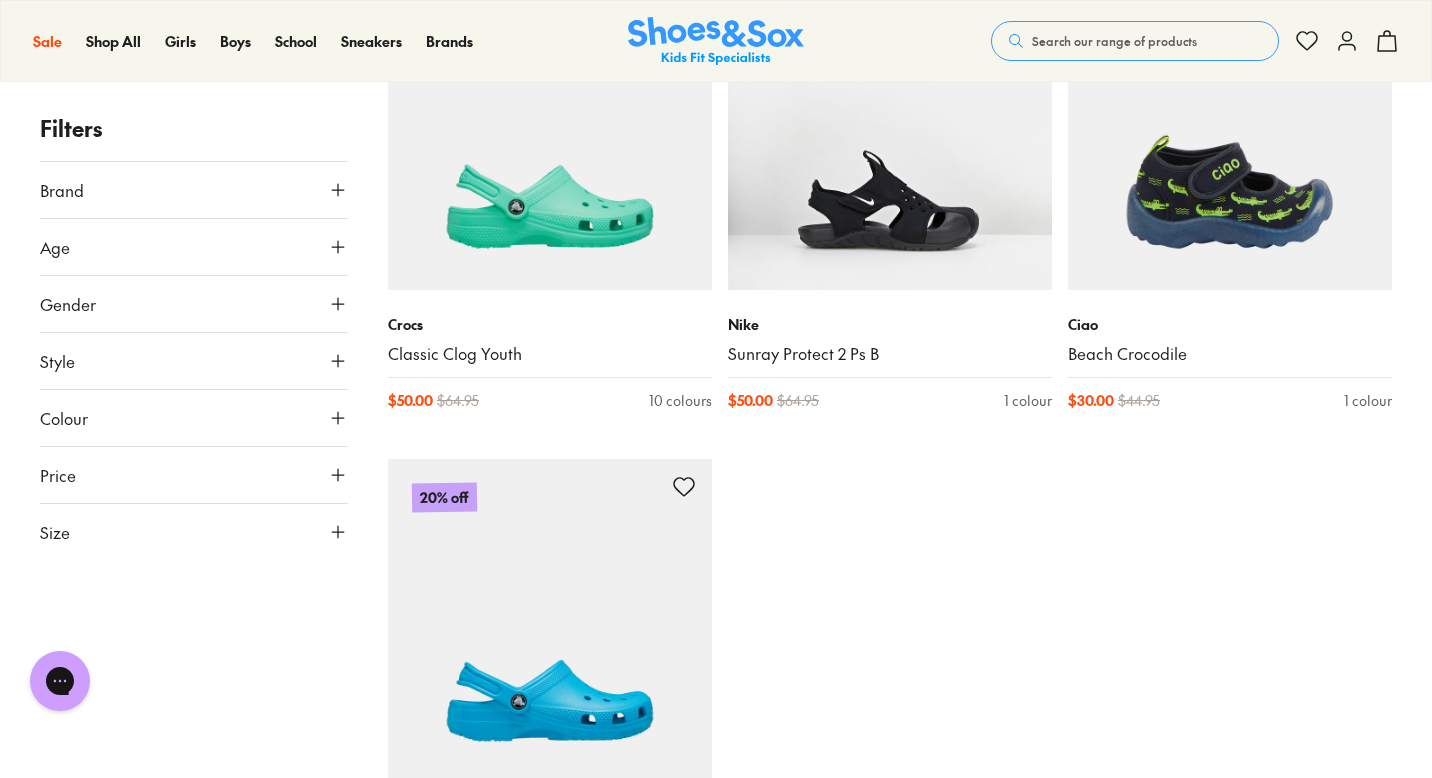 type on "***" 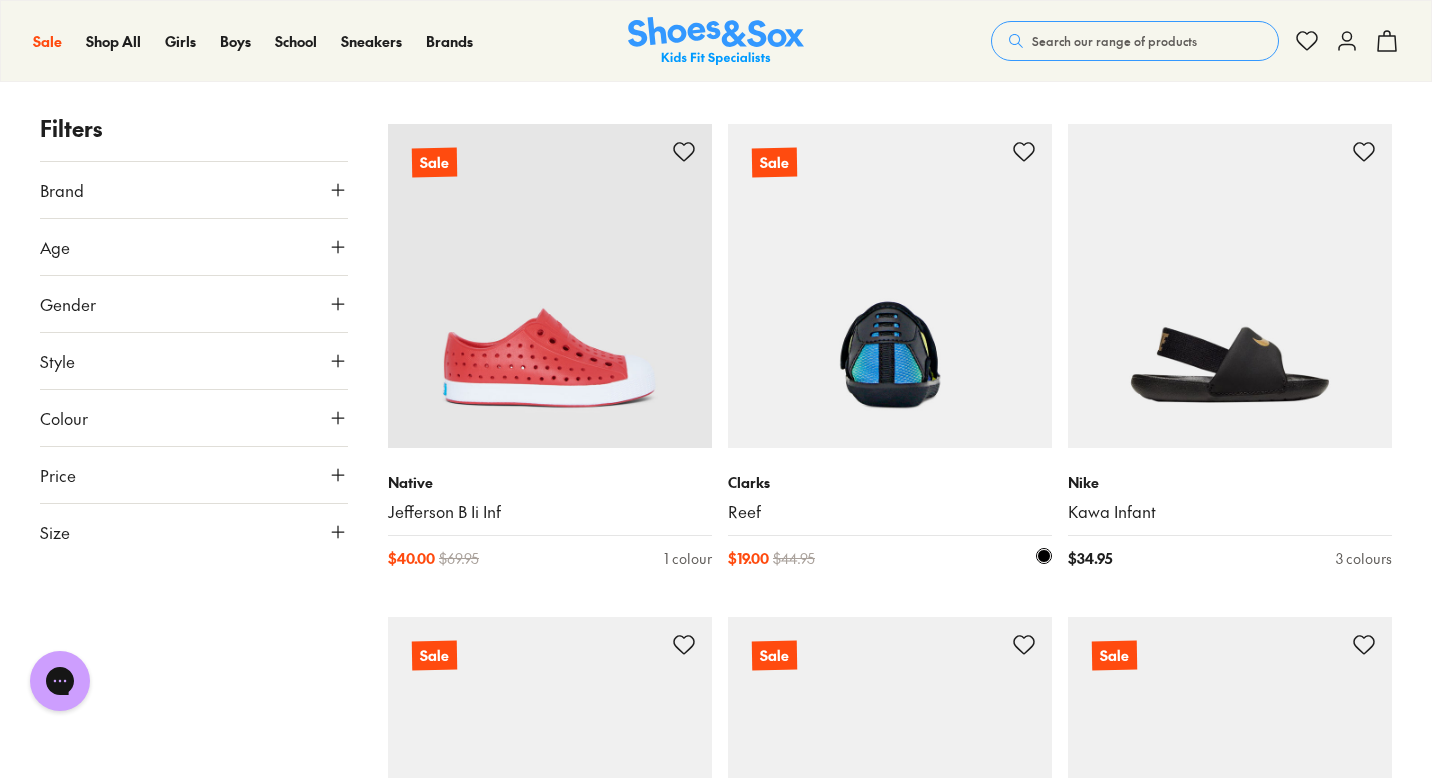 scroll, scrollTop: 12124, scrollLeft: 0, axis: vertical 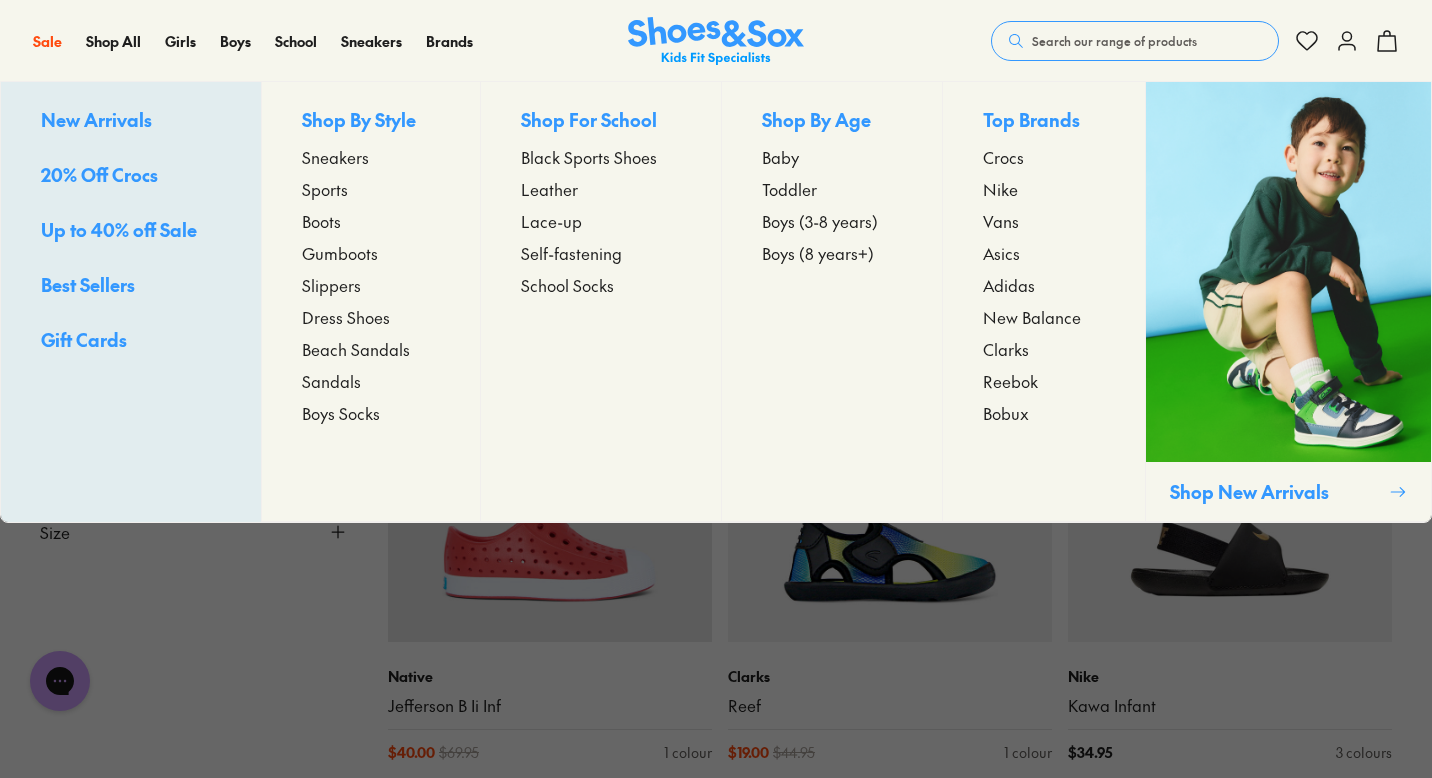 click on "Toddler" at bounding box center [789, 189] 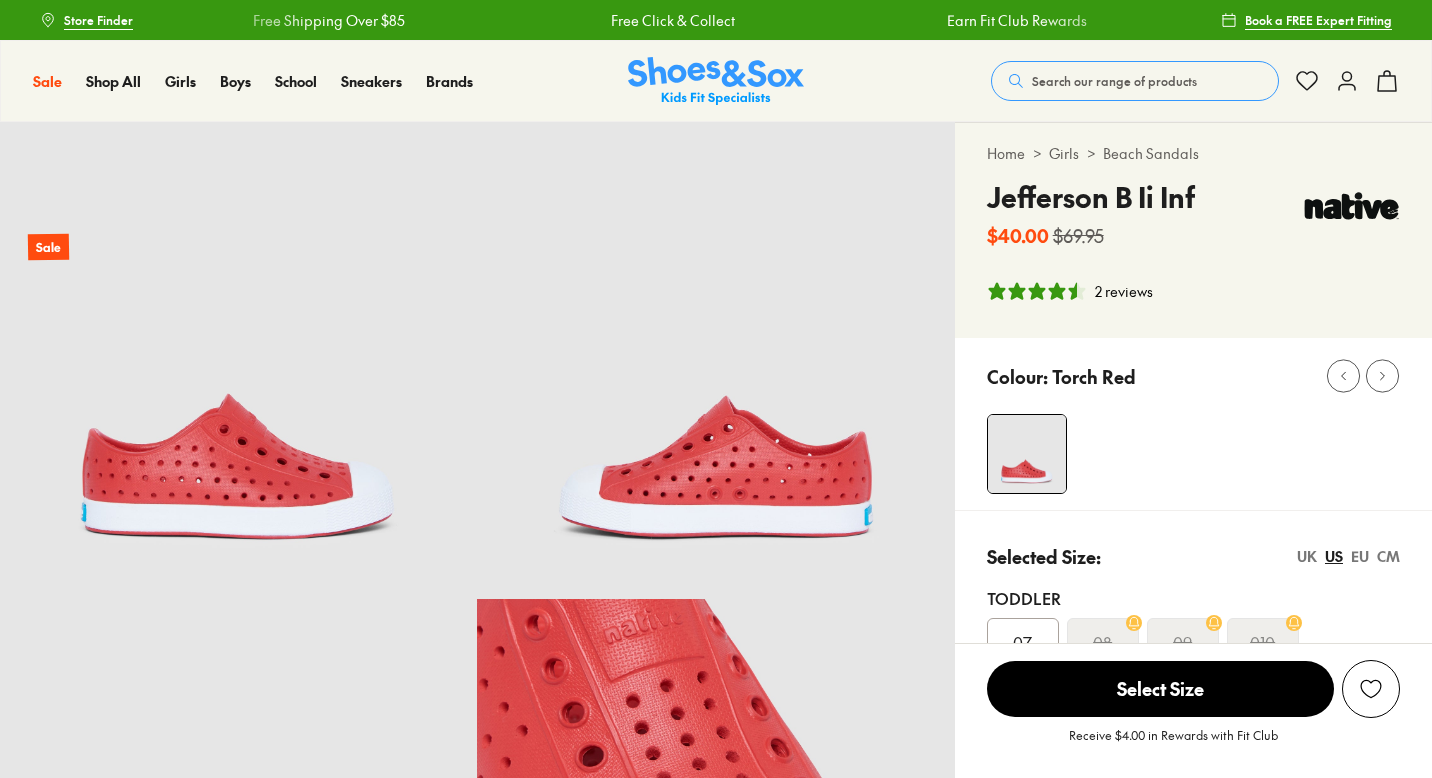 select on "*" 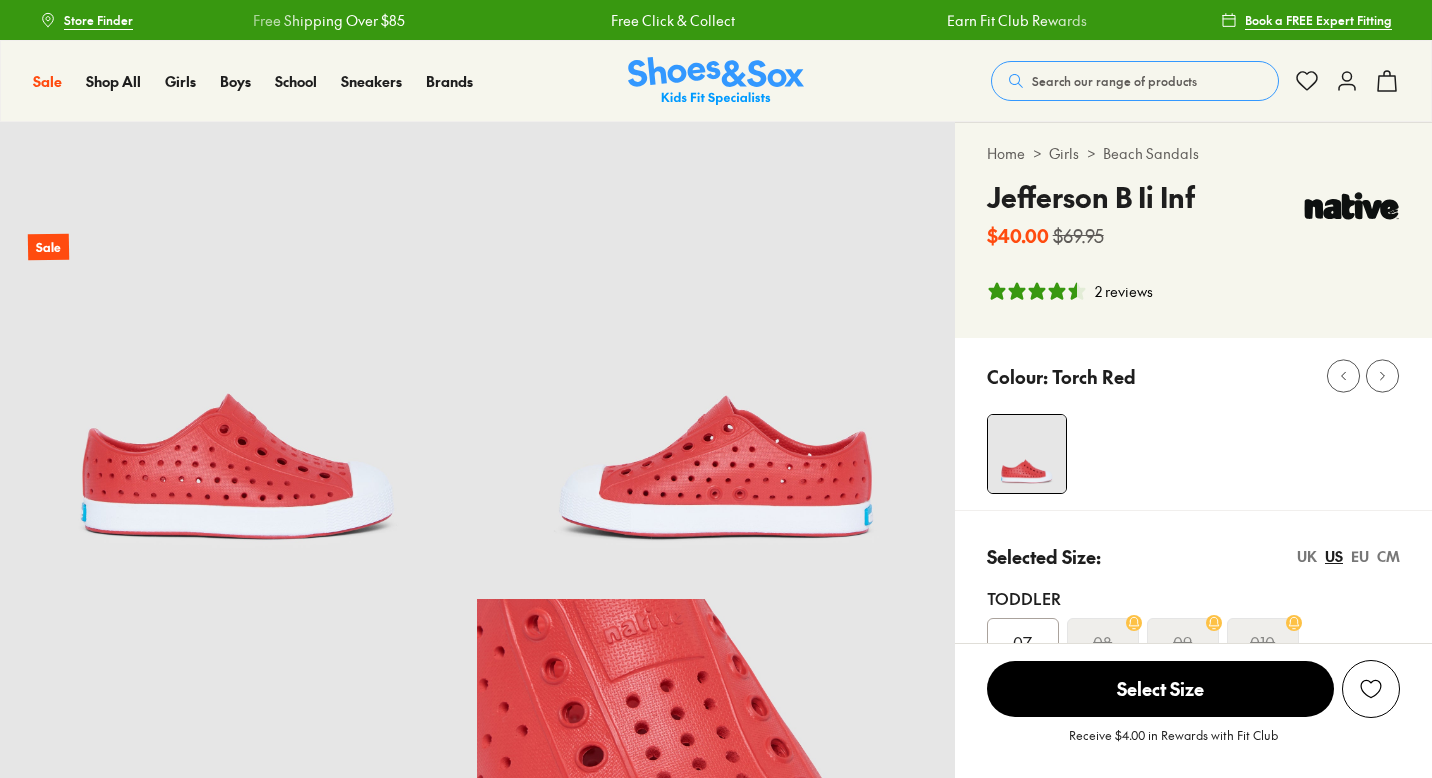 scroll, scrollTop: 0, scrollLeft: 0, axis: both 